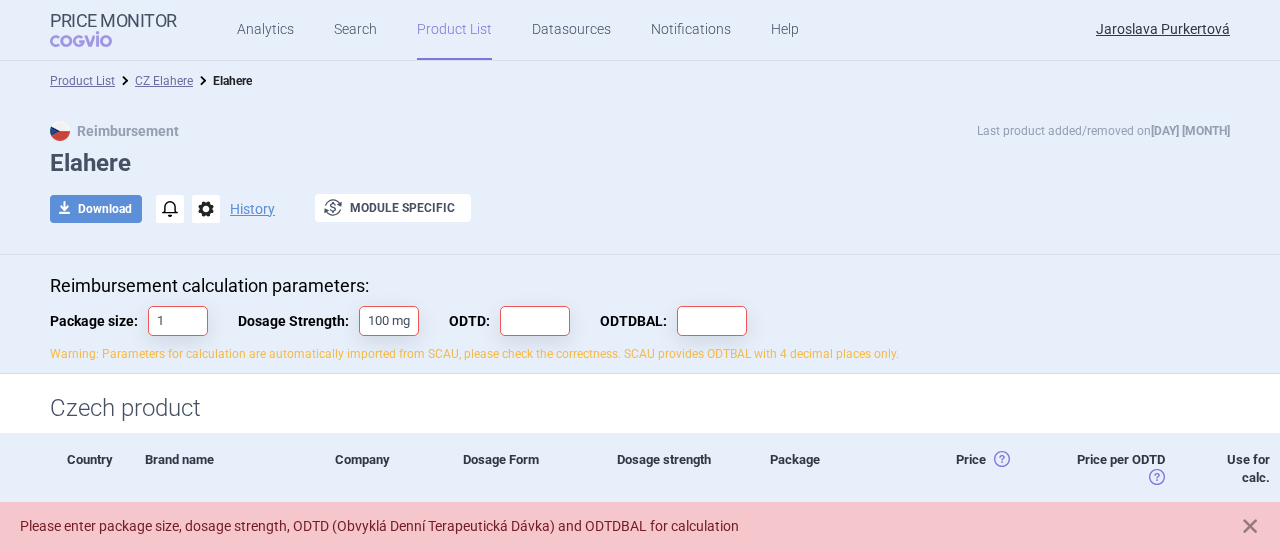 scroll, scrollTop: 0, scrollLeft: 0, axis: both 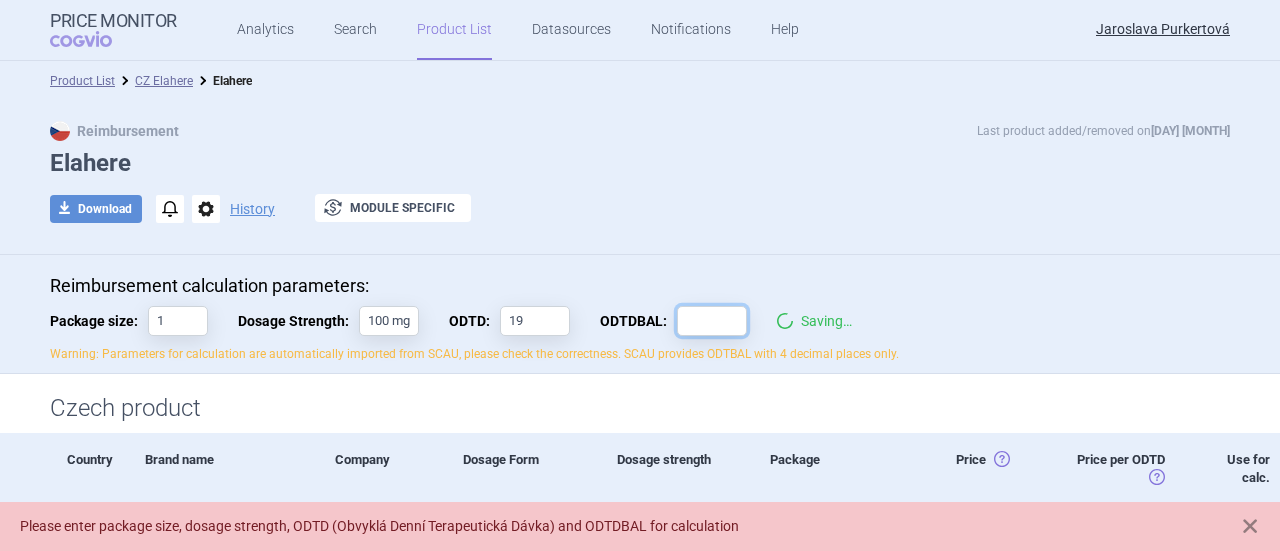 click on "ODTDBAL:" at bounding box center (712, 321) 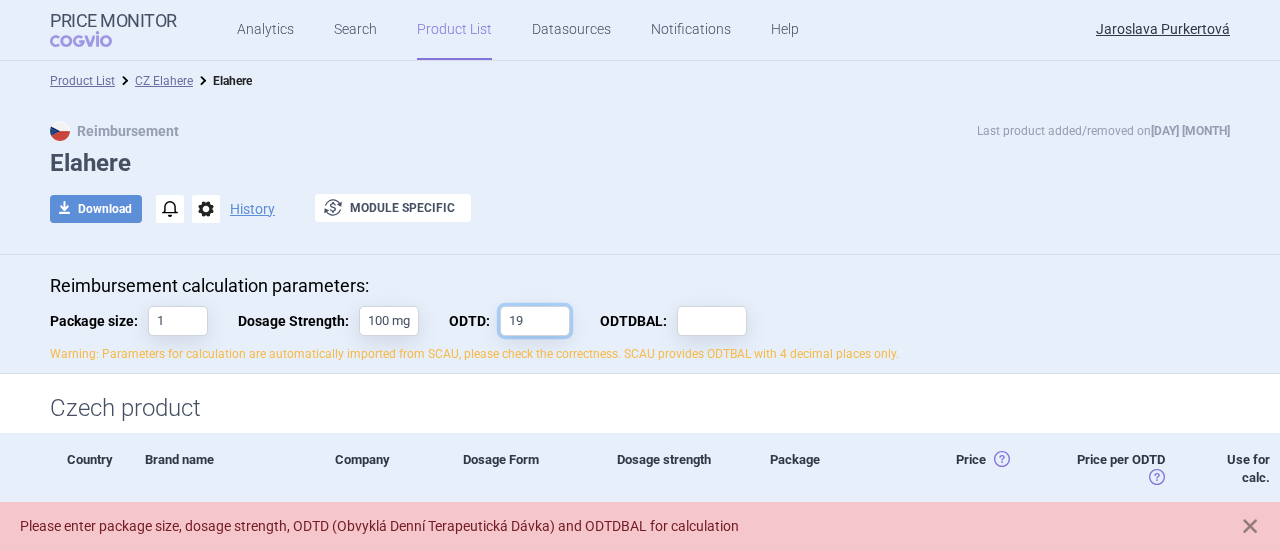 click on "19" at bounding box center (535, 321) 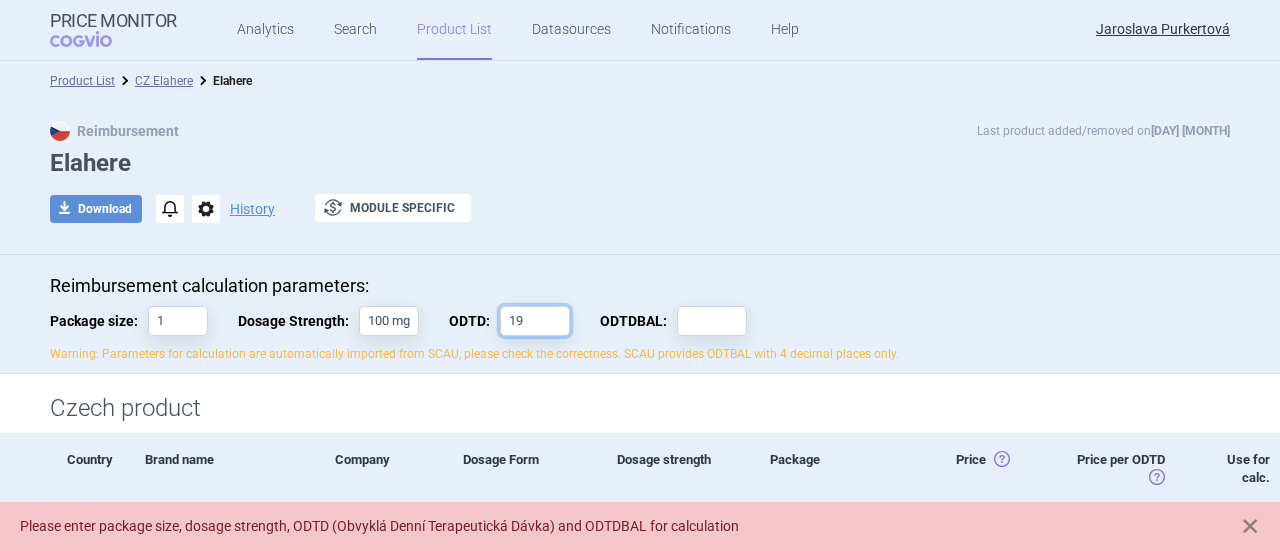 type on "1" 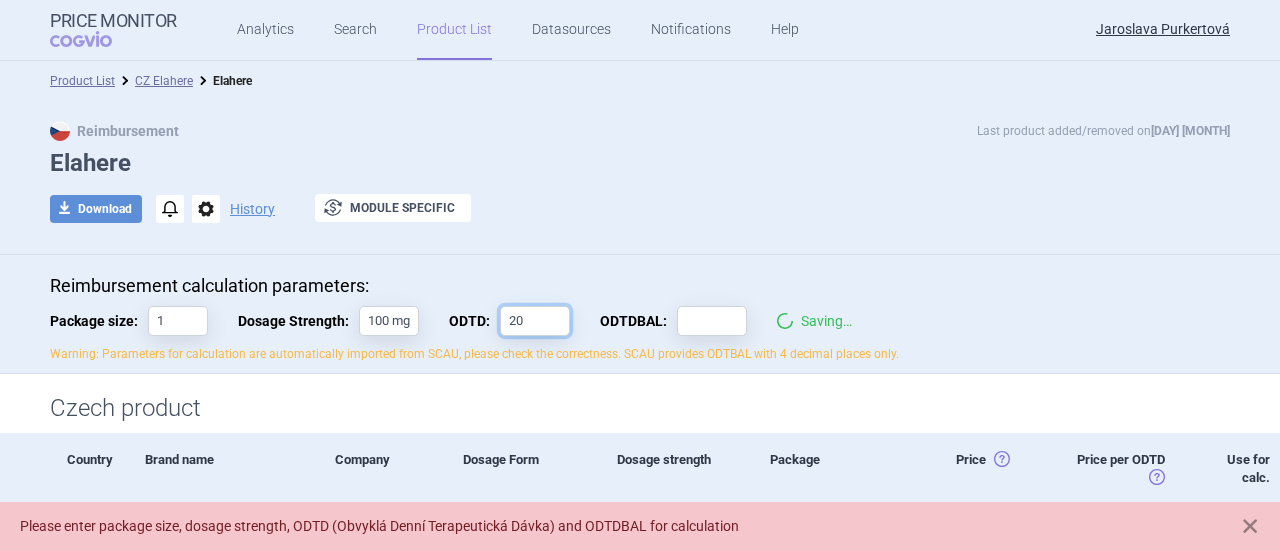 type on "20" 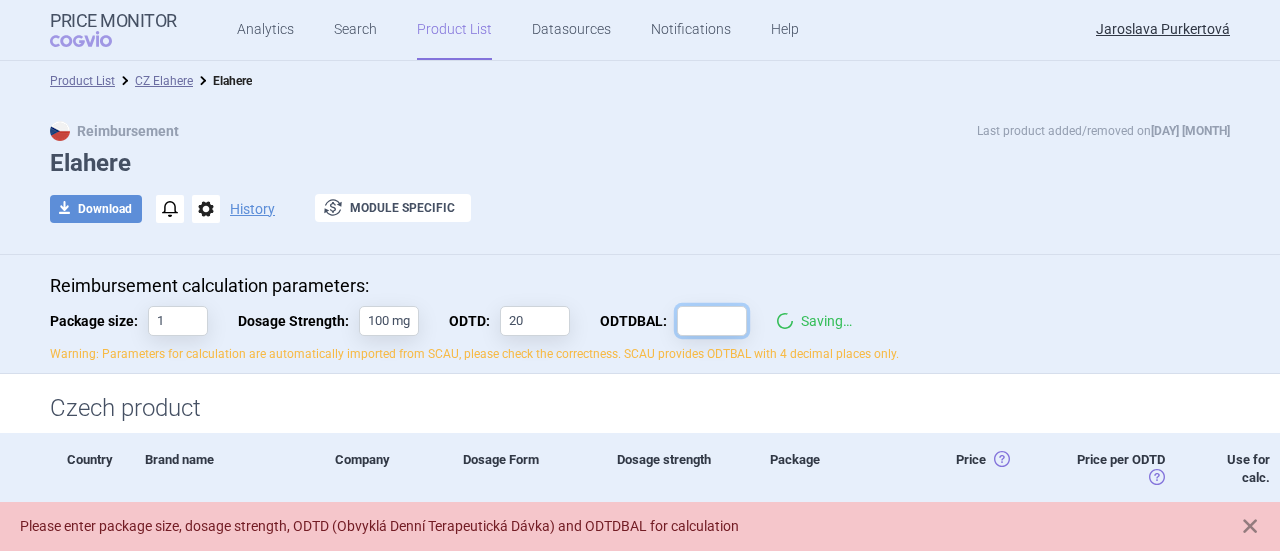 click on "ODTDBAL:" at bounding box center (712, 321) 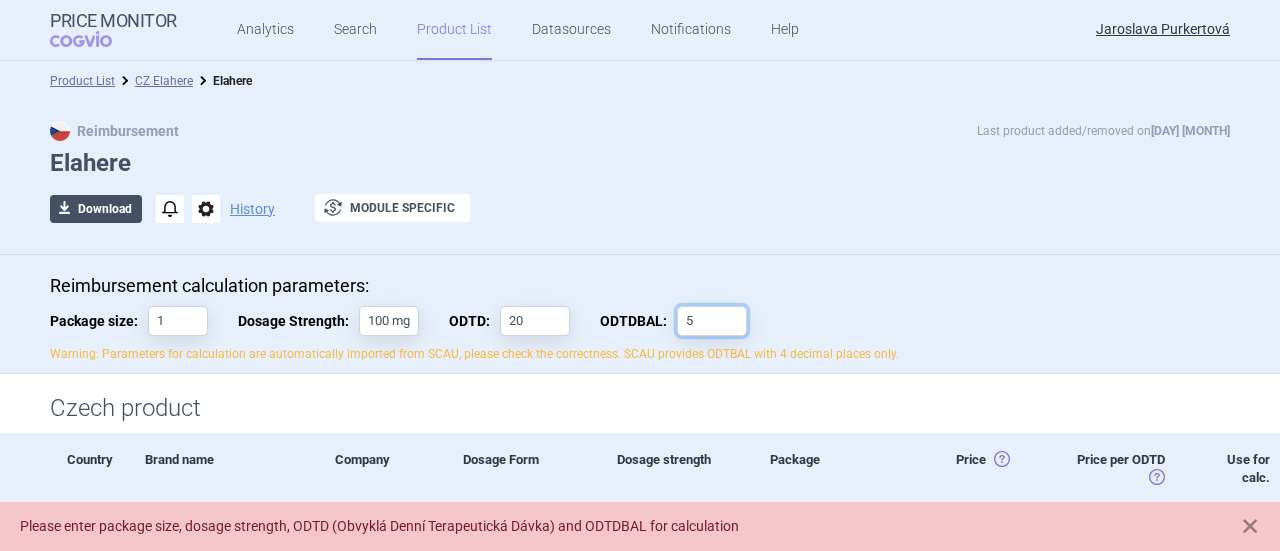type on "5" 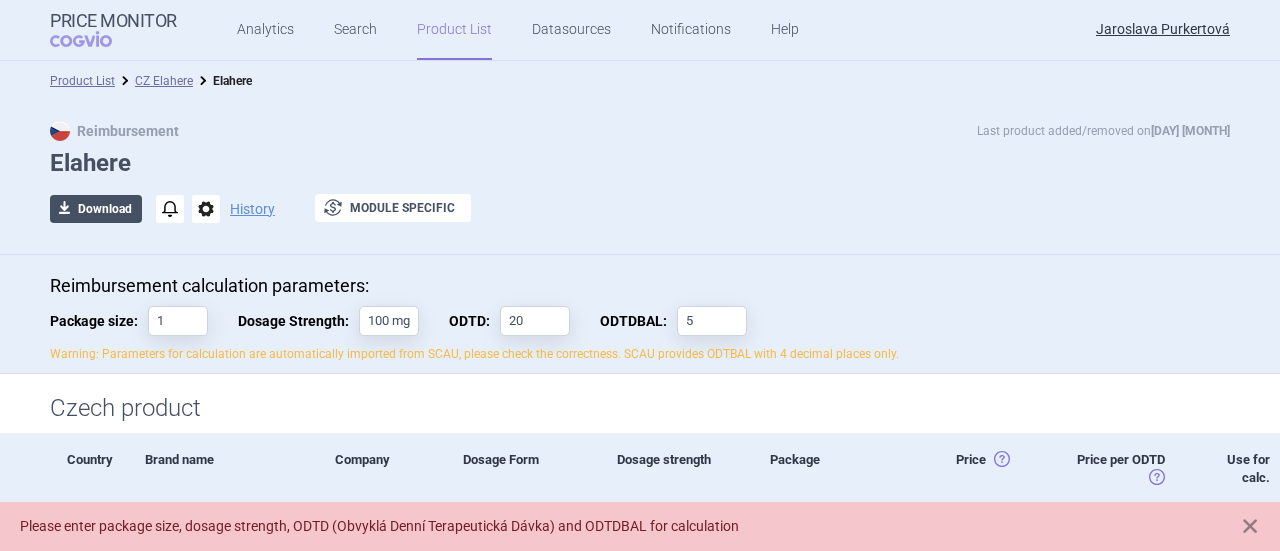 click on "download  Download" at bounding box center (96, 209) 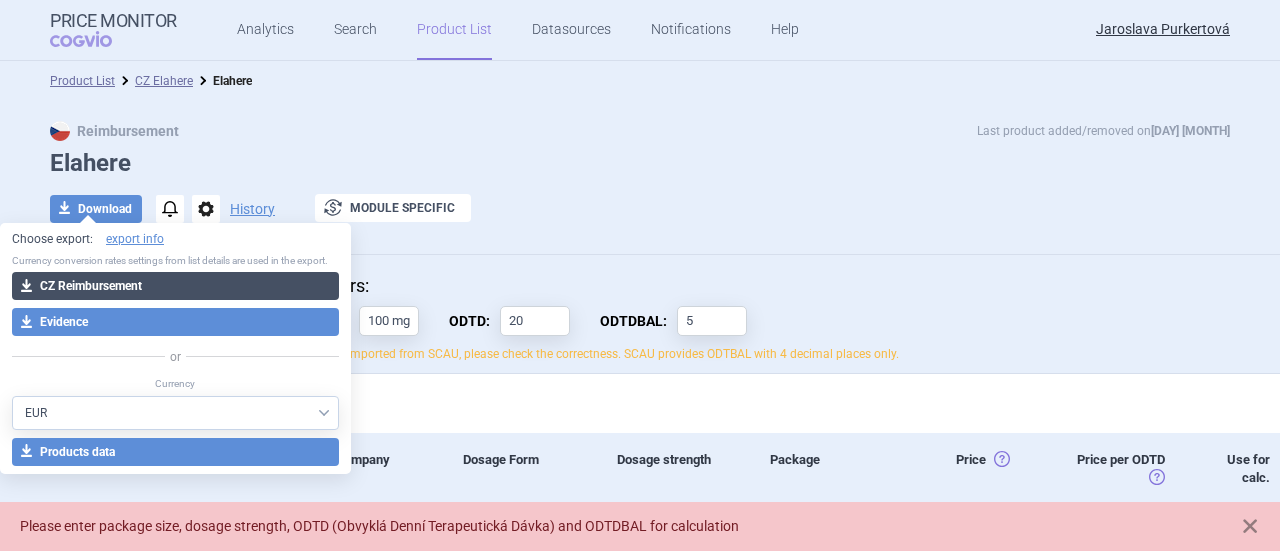 click on "download  CZ Reimbursement" at bounding box center (175, 286) 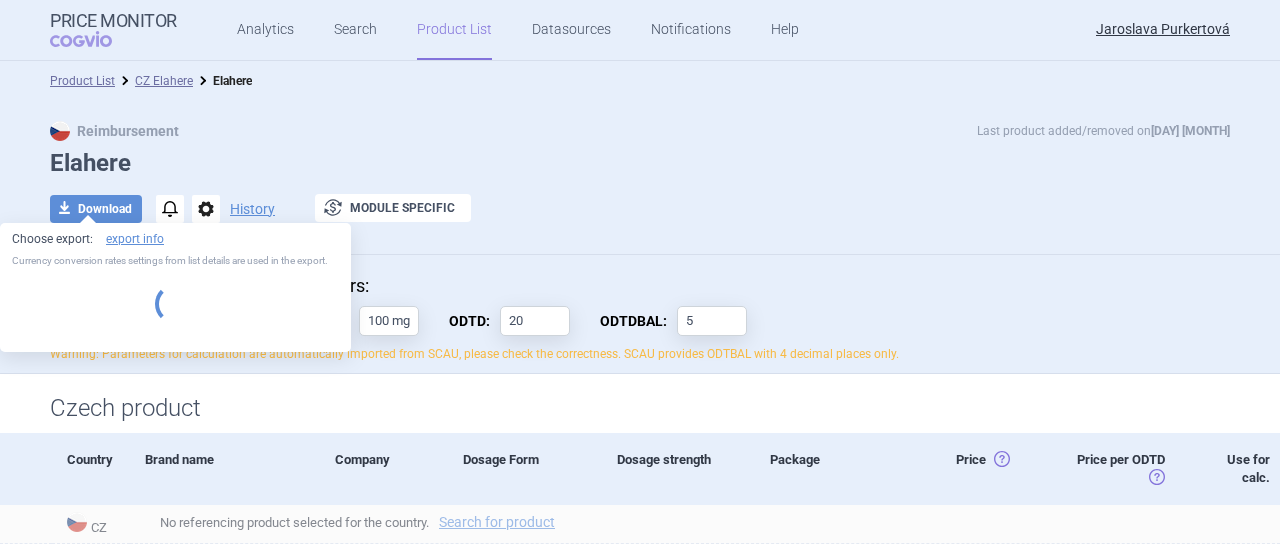 select on "EUR" 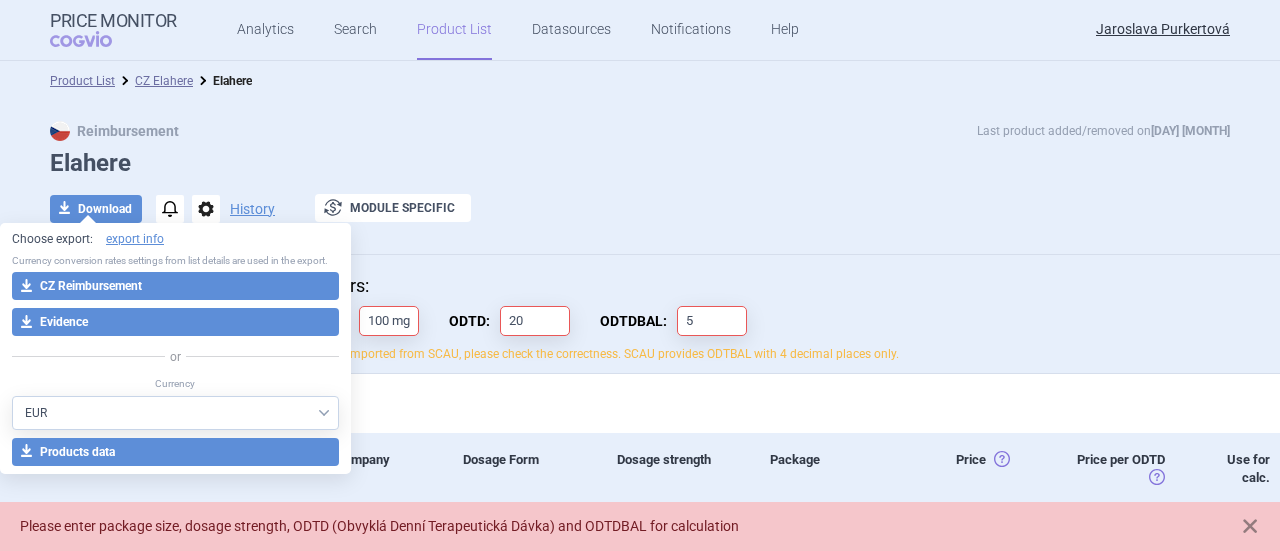 click on "Elahere" at bounding box center [640, 163] 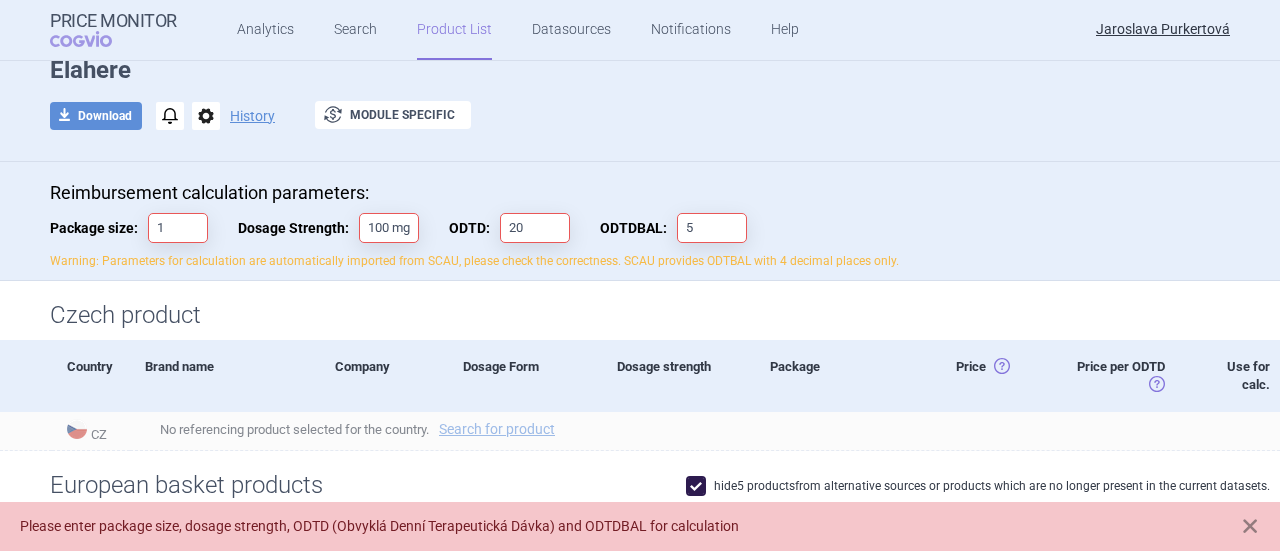 scroll, scrollTop: 90, scrollLeft: 0, axis: vertical 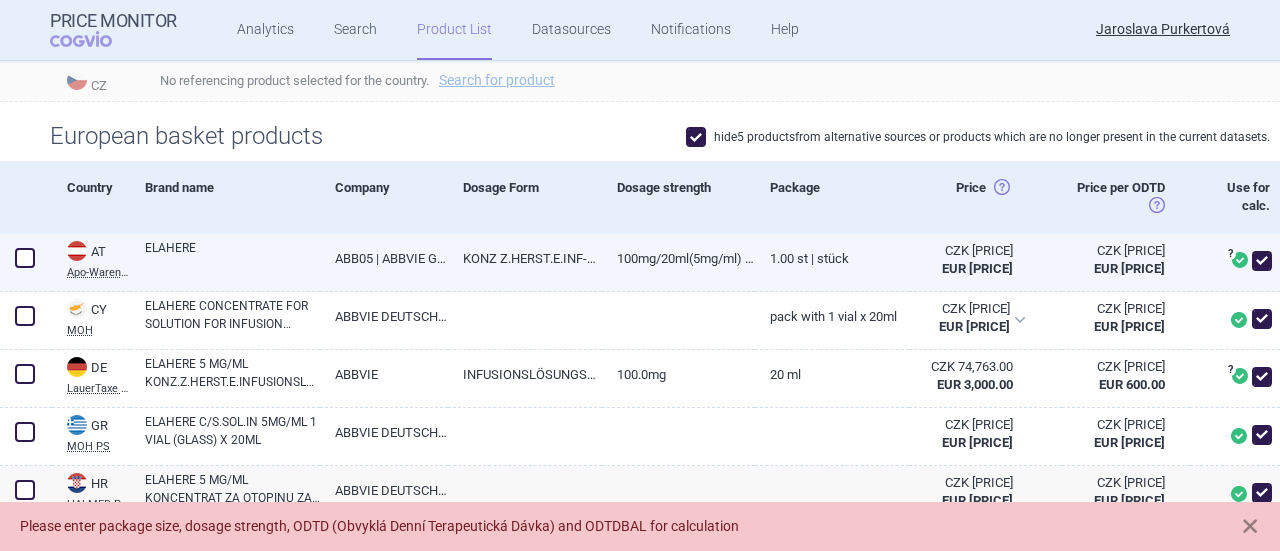 click at bounding box center (25, 258) 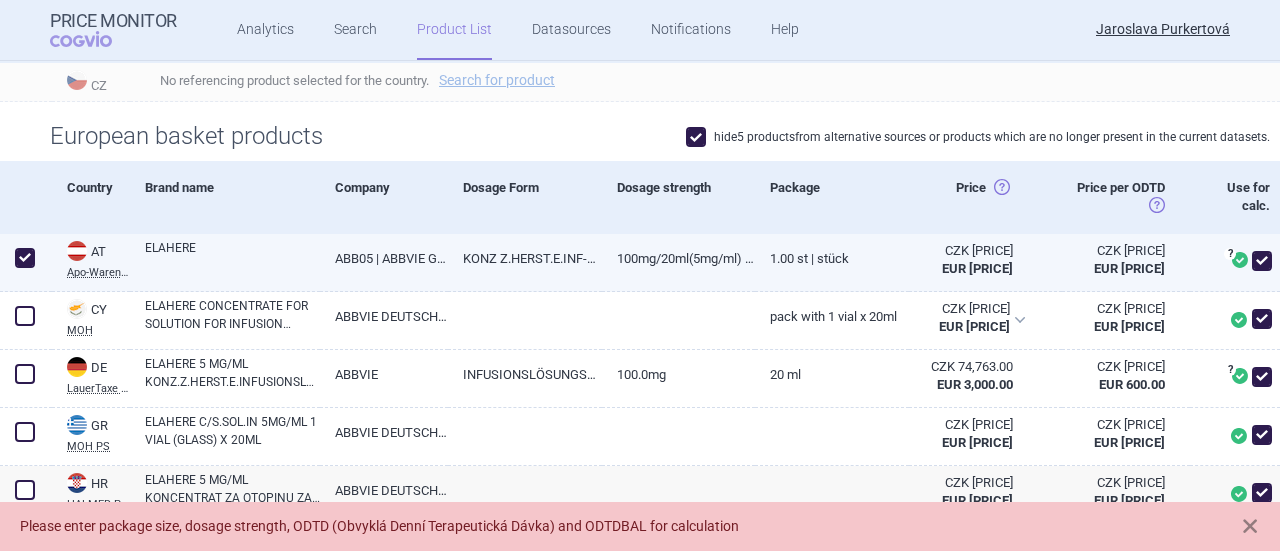 checkbox on "true" 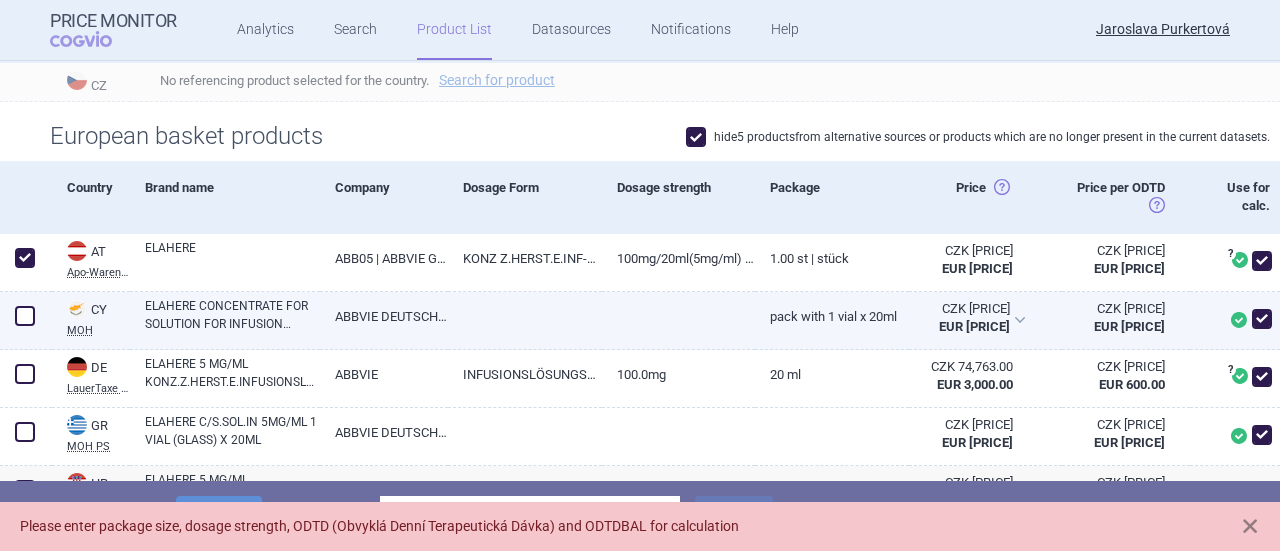 click at bounding box center [25, 316] 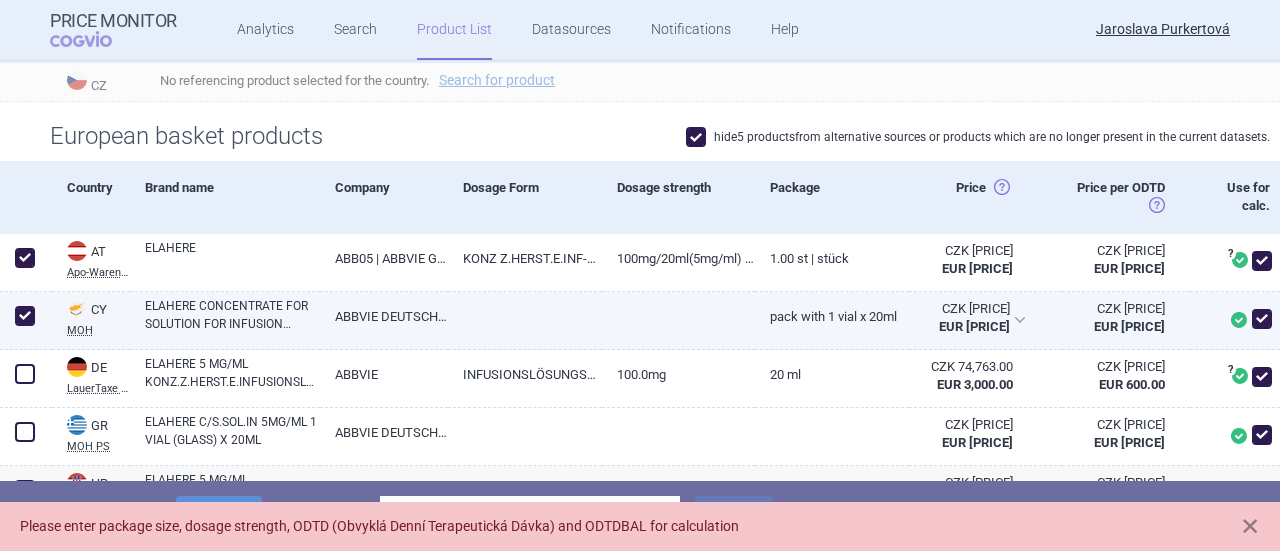 checkbox on "true" 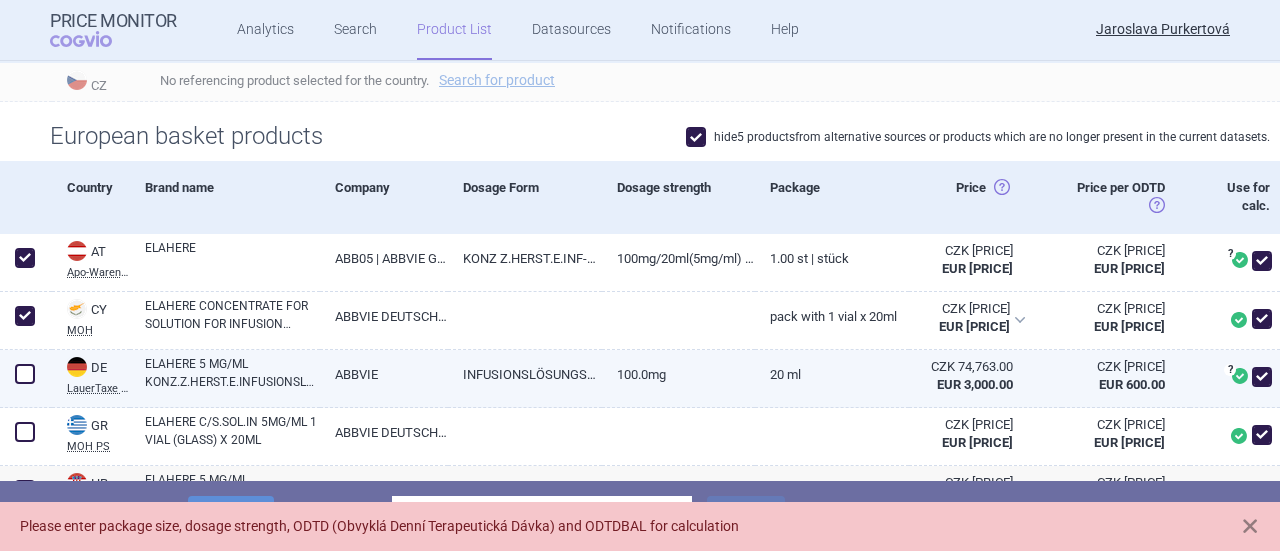 click at bounding box center [25, 374] 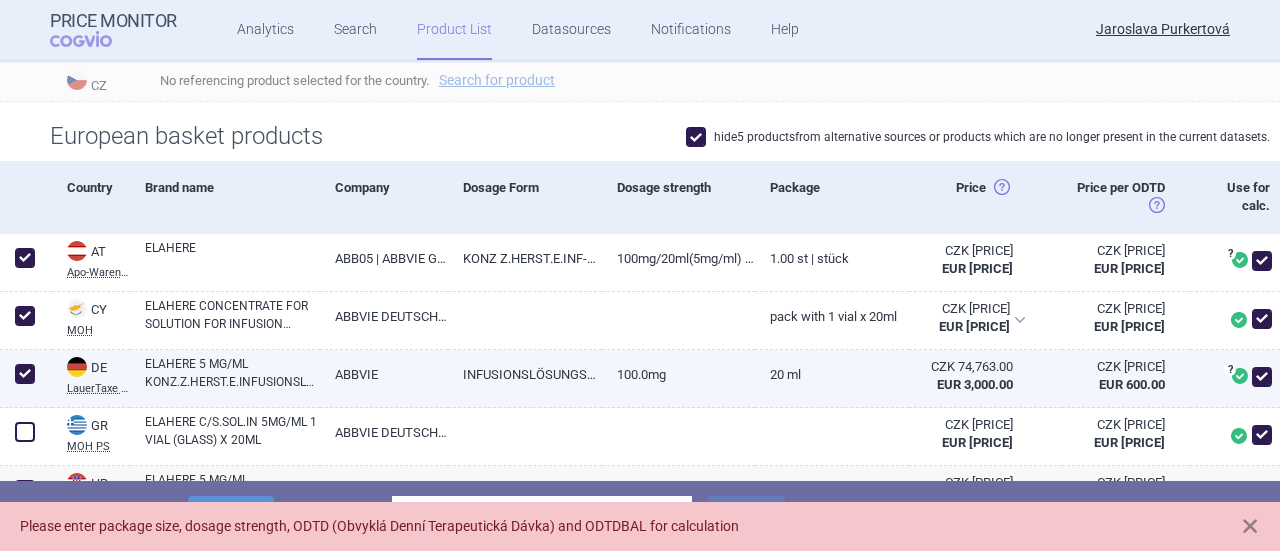 checkbox on "true" 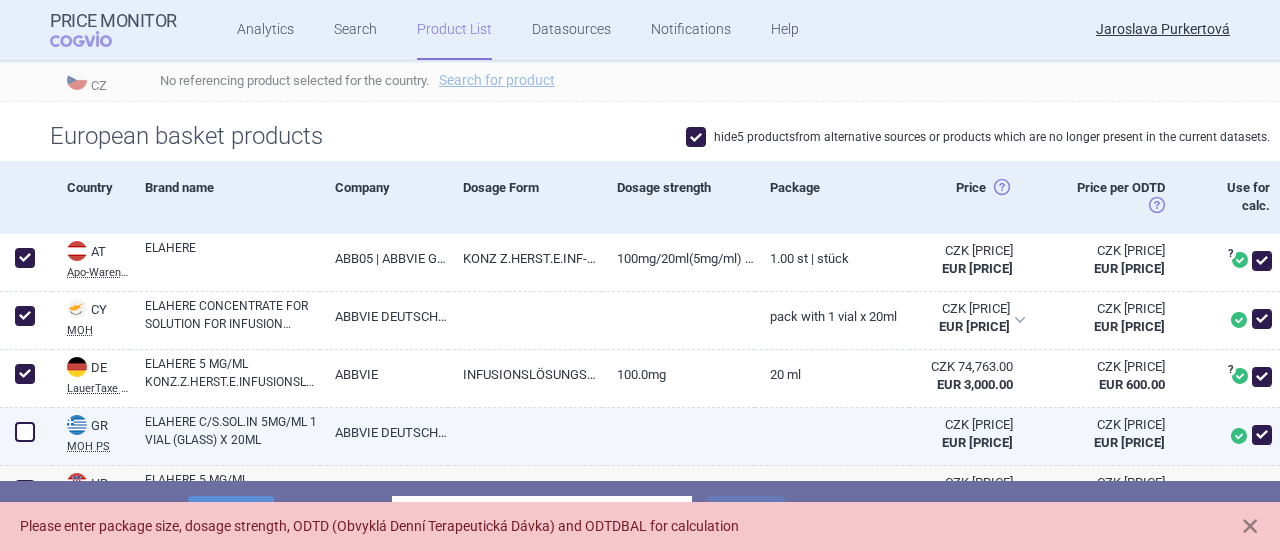 click at bounding box center [25, 432] 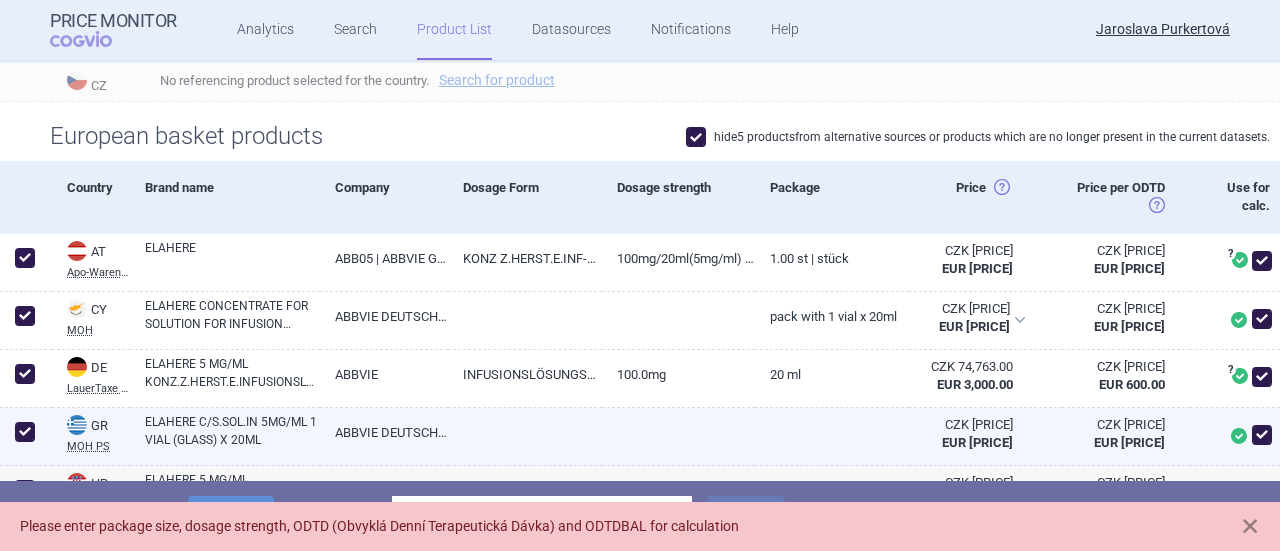 checkbox on "true" 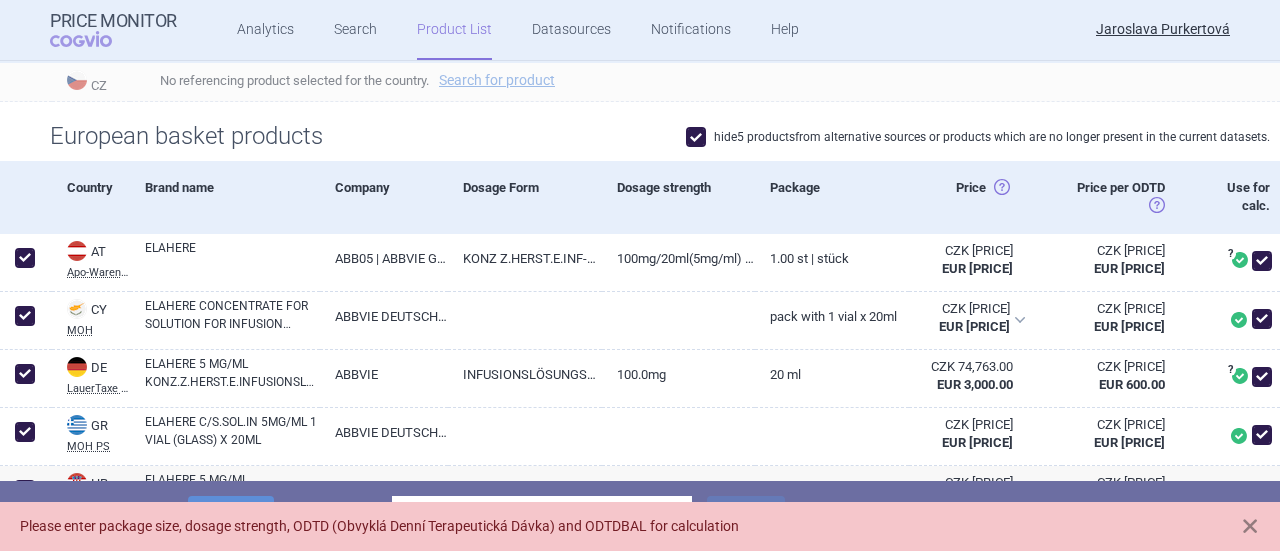 scroll, scrollTop: 870, scrollLeft: 0, axis: vertical 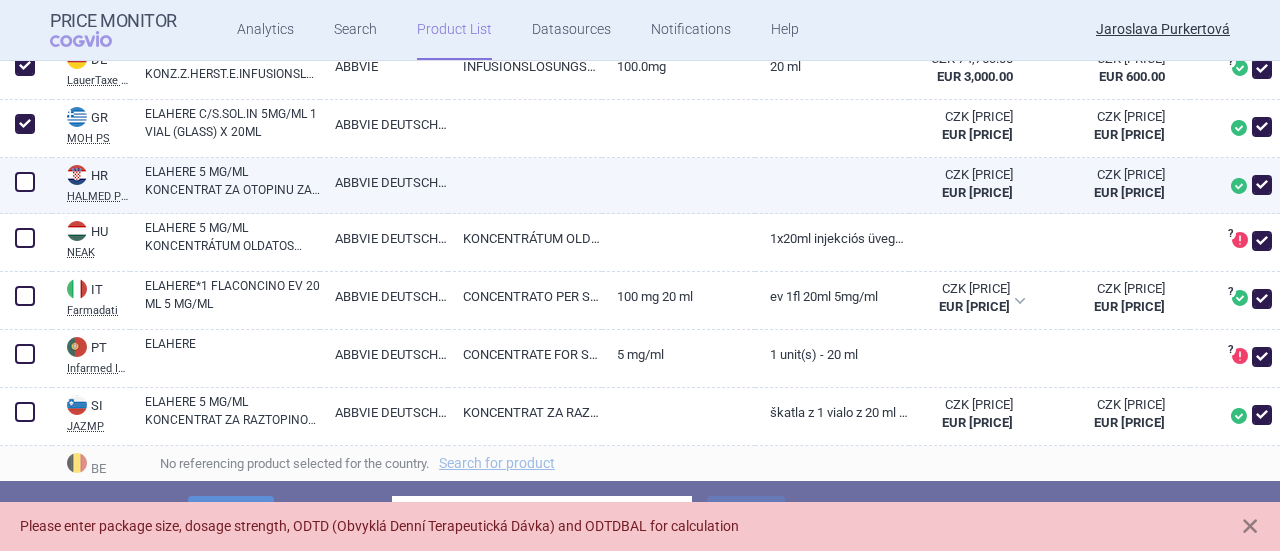 click at bounding box center (25, 182) 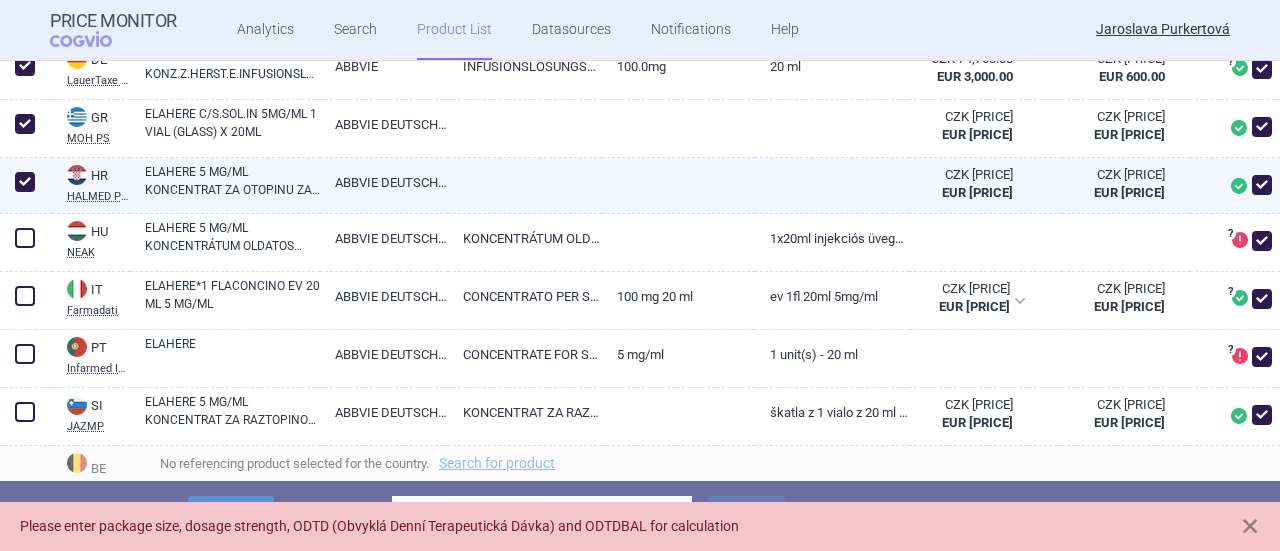checkbox on "true" 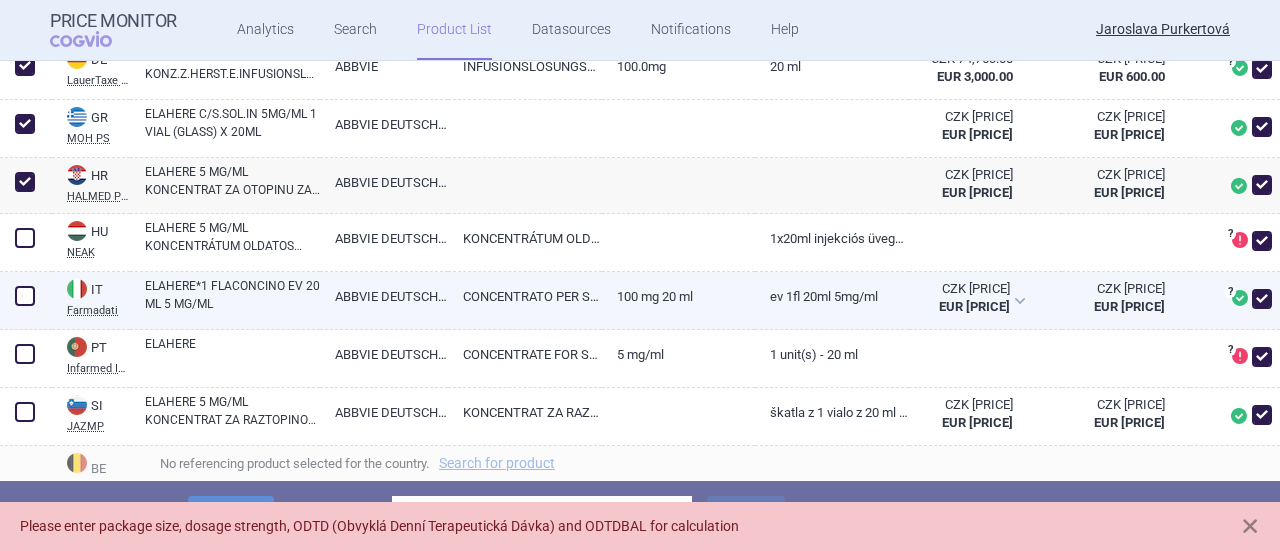 click at bounding box center (25, 296) 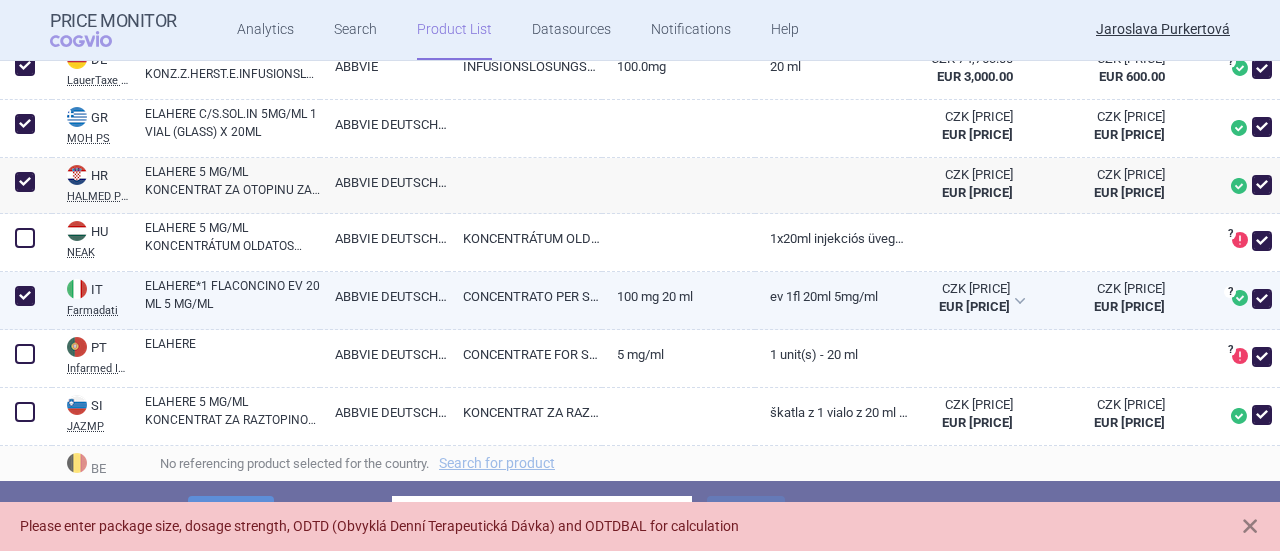checkbox on "true" 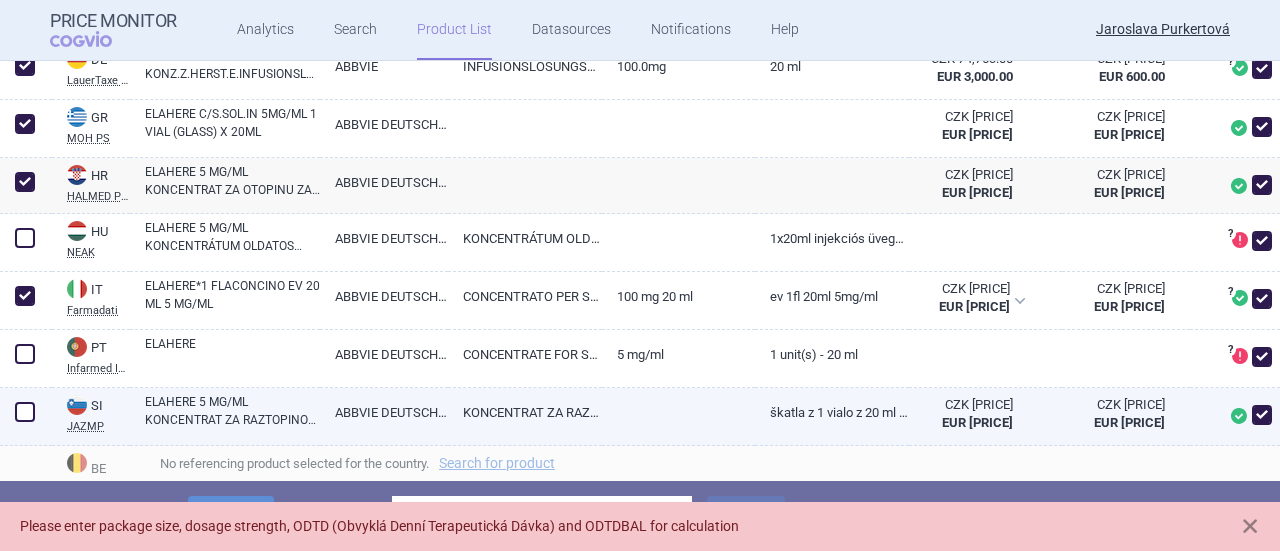 click at bounding box center [25, 412] 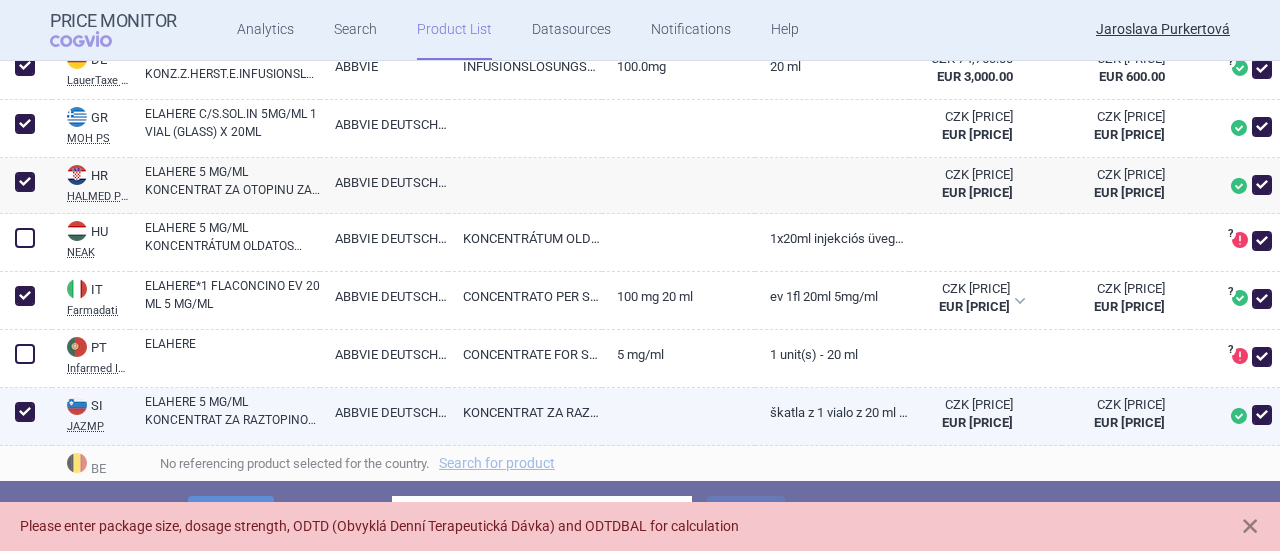 checkbox on "true" 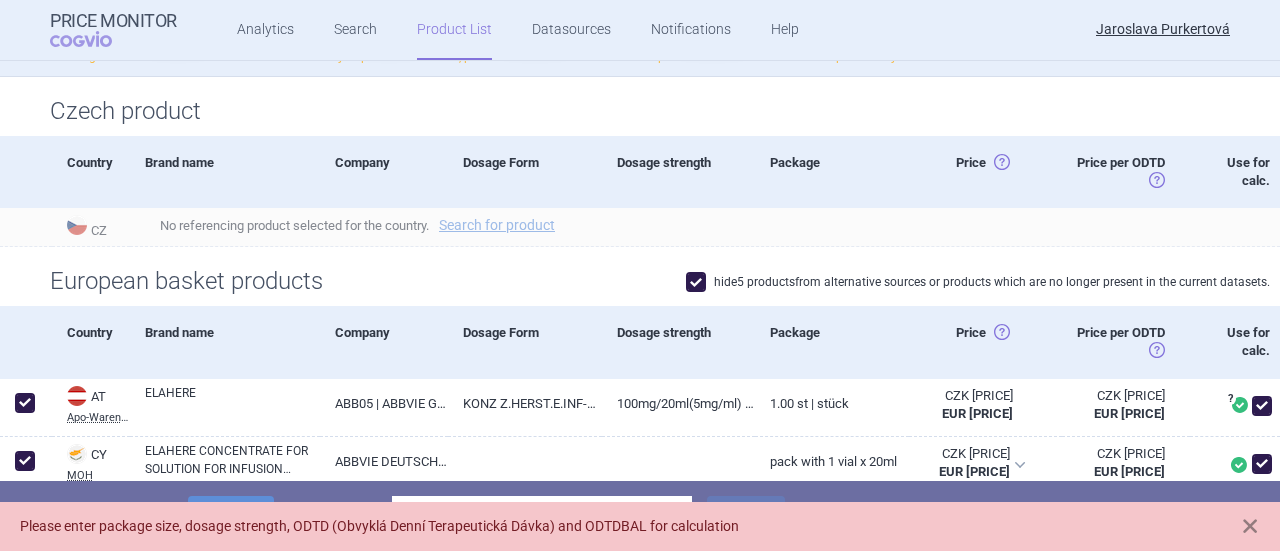 scroll, scrollTop: 0, scrollLeft: 0, axis: both 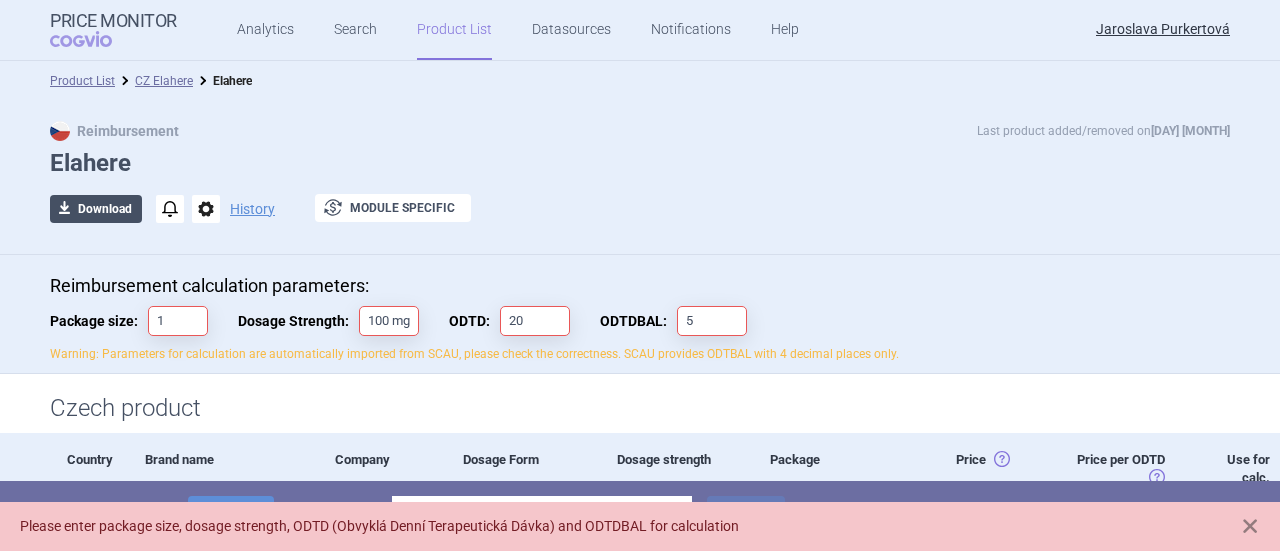 click on "download  Download" at bounding box center (96, 209) 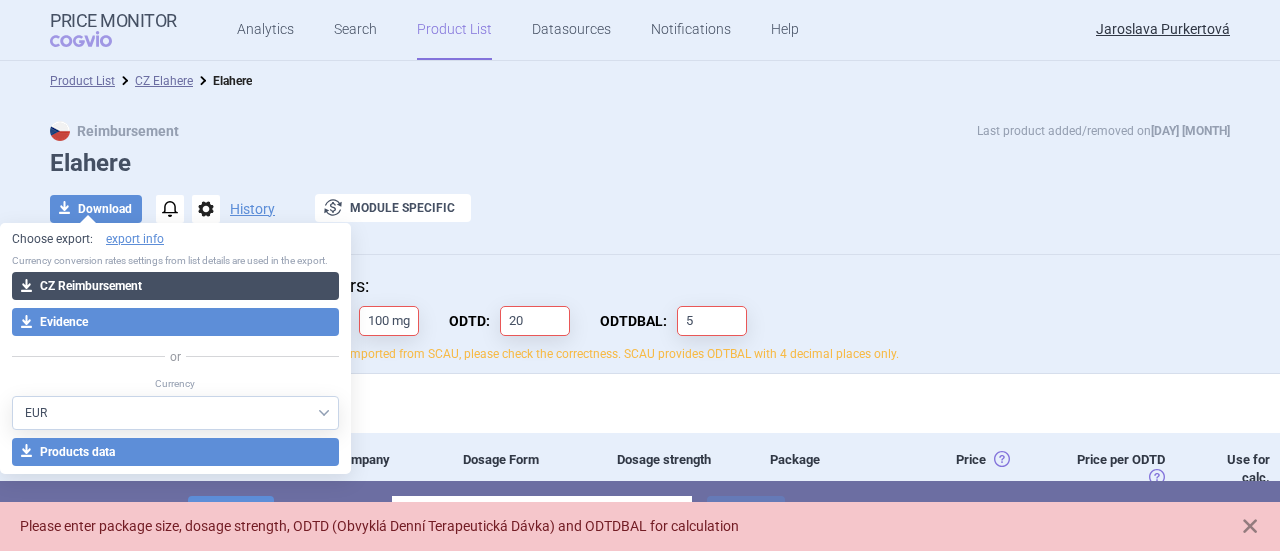 click on "download  CZ Reimbursement" at bounding box center [175, 286] 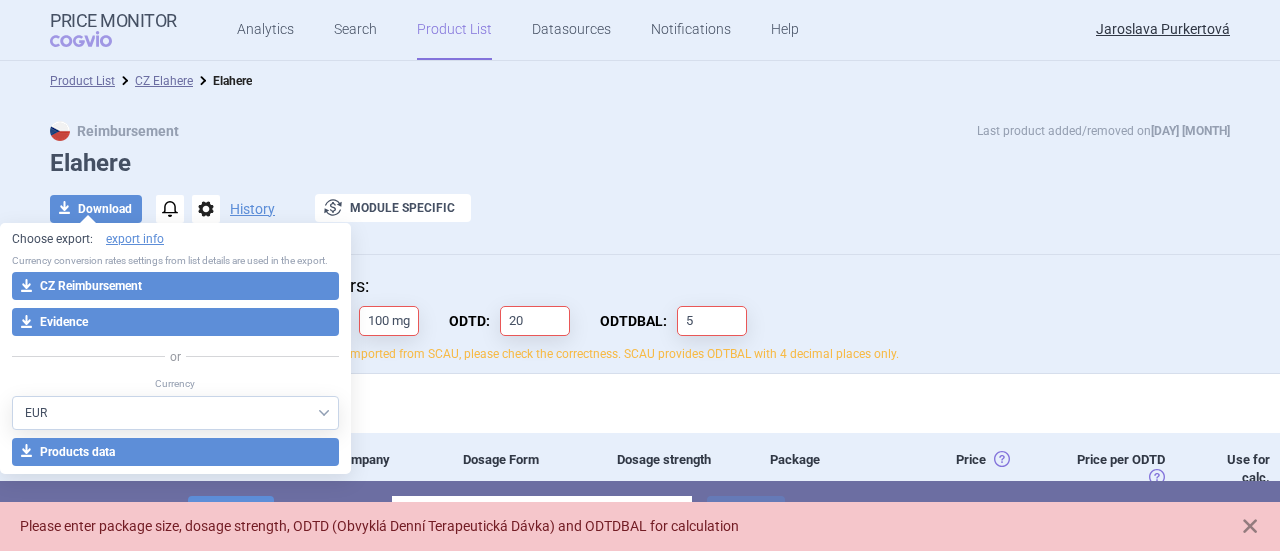 click on "Czech product" at bounding box center [640, 408] 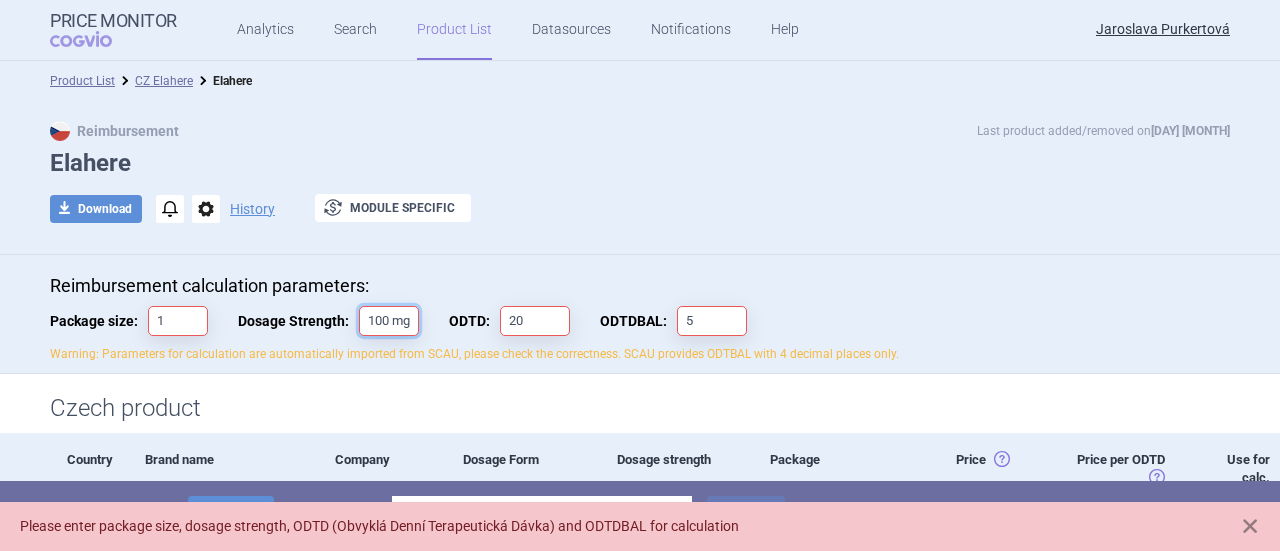 click on "100 mg" at bounding box center (389, 321) 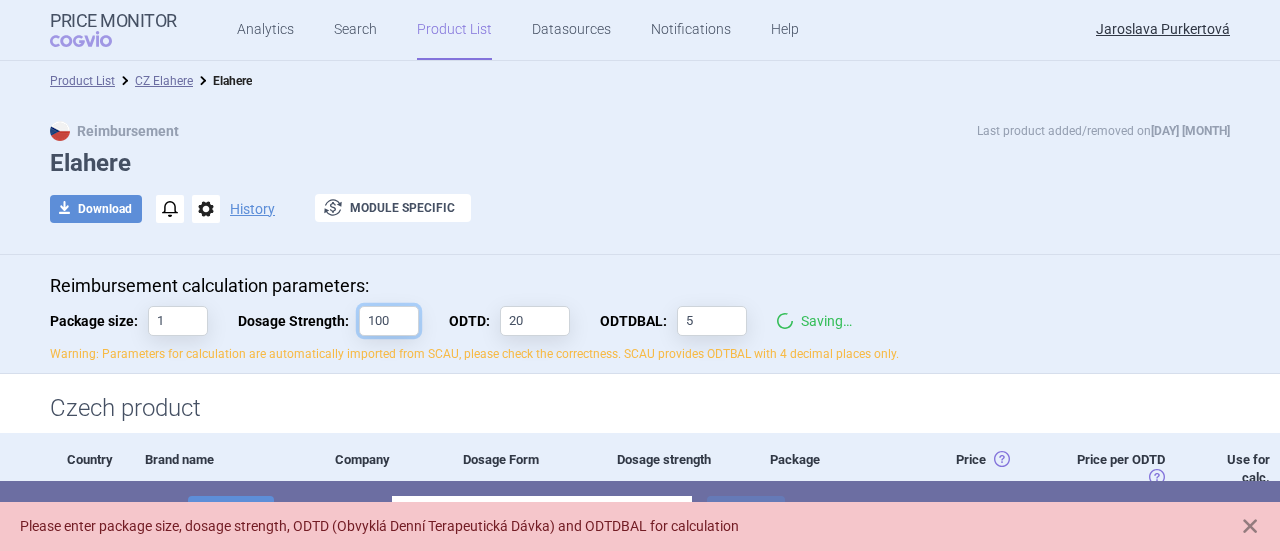 type on "100" 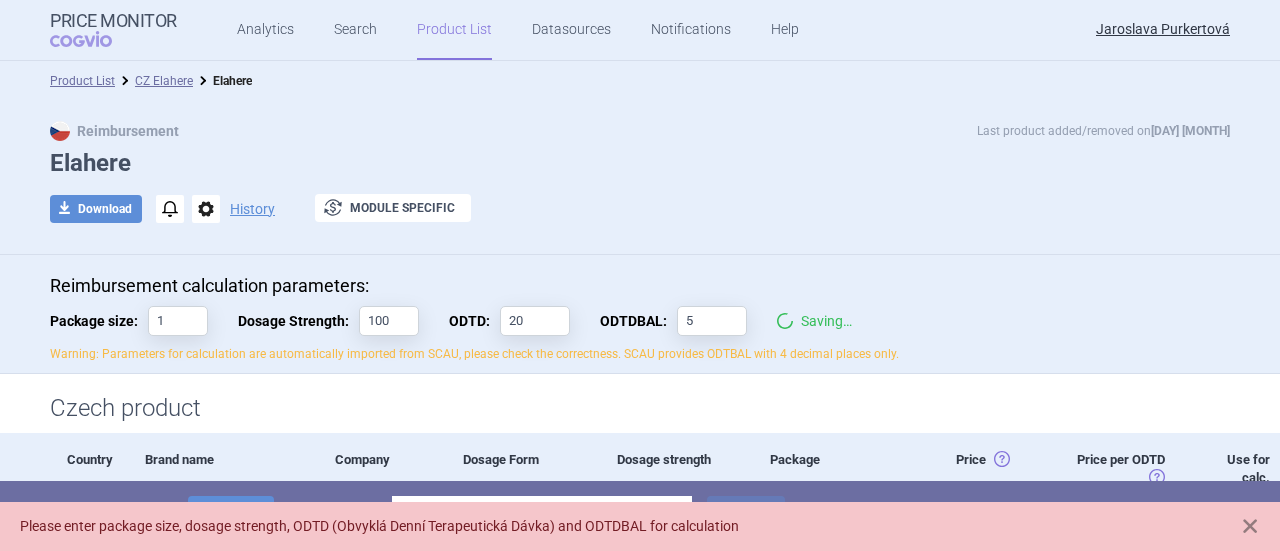 click on "Reimbursement calculation parameters: Package size: [NUMBER] Dosage Strength: [NUMBER] ODTD: [NUMBER] ODTDBAL: [NUMBER] Saving… Warning: Parameters for calculation are automatically imported from SCAU, please check the correctness. SCAU provides ODTBAL with [NUMBER] decimal places only." at bounding box center [640, 319] 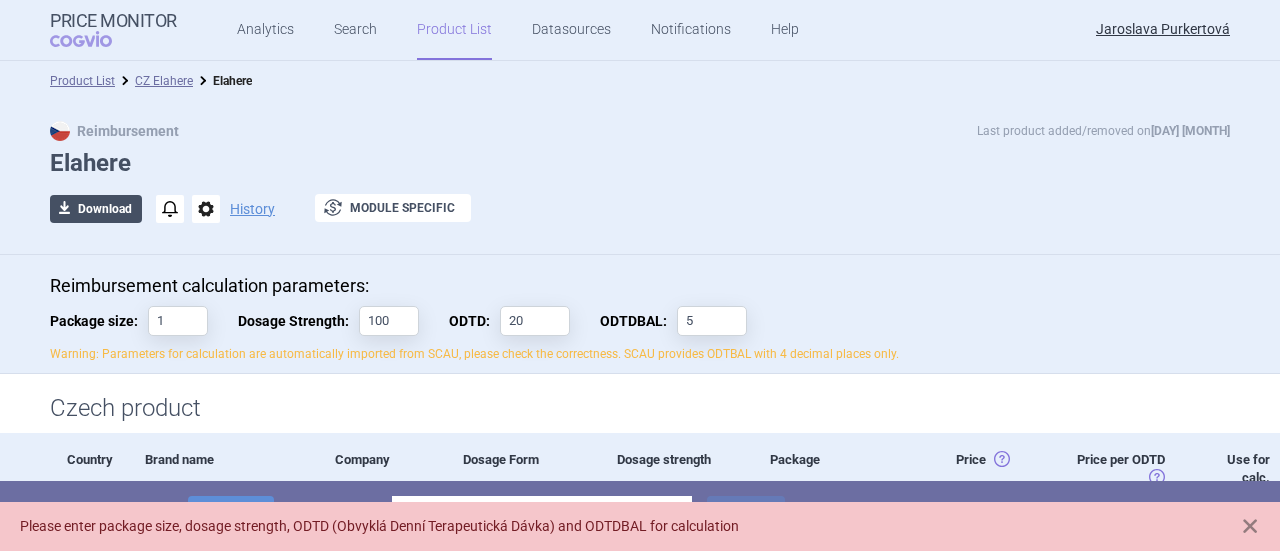 click on "download  Download" at bounding box center [96, 209] 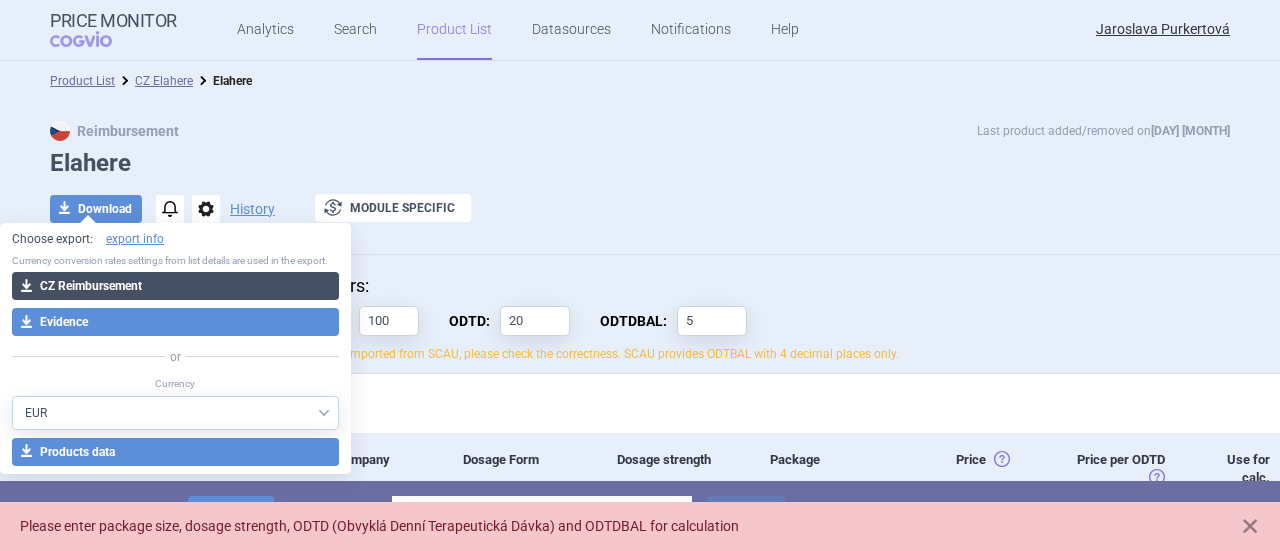 click on "download  CZ Reimbursement" at bounding box center [175, 286] 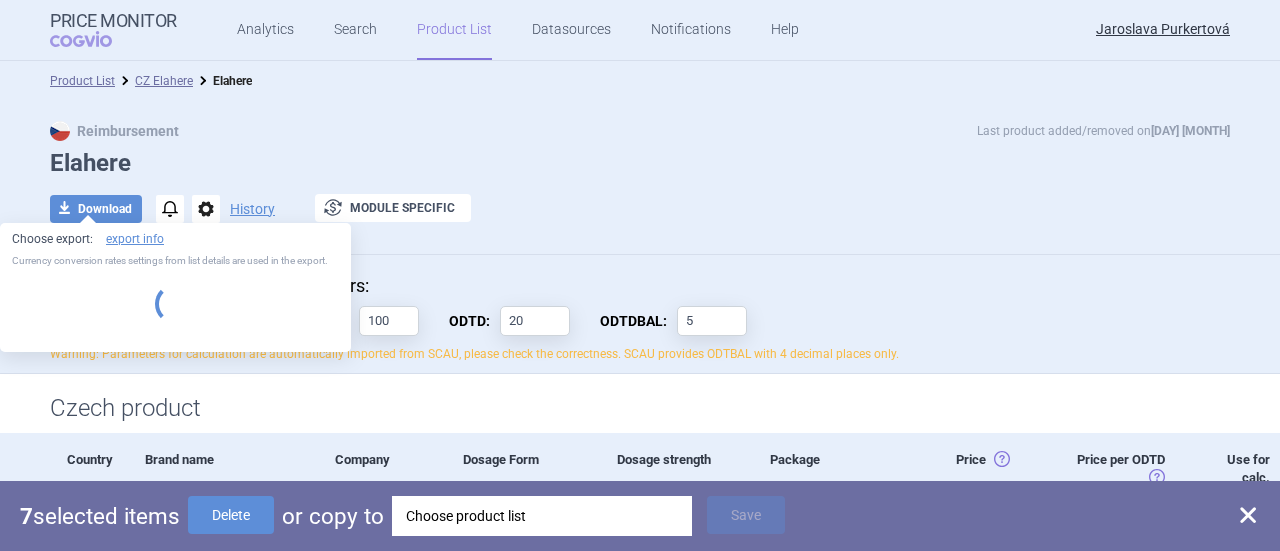 select on "EUR" 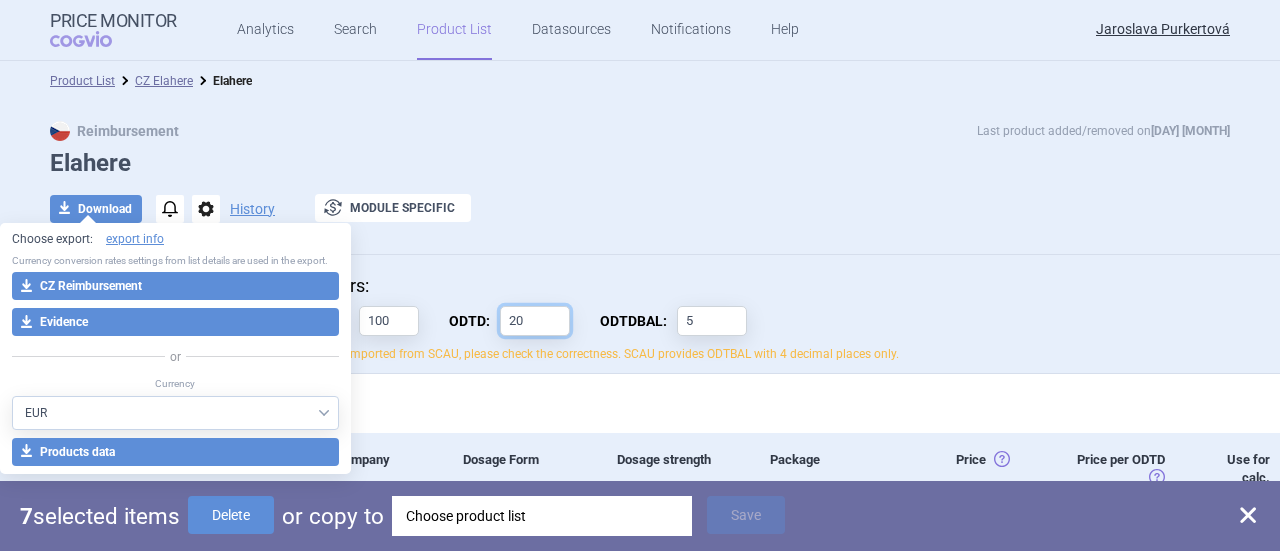 click on "20" at bounding box center (535, 321) 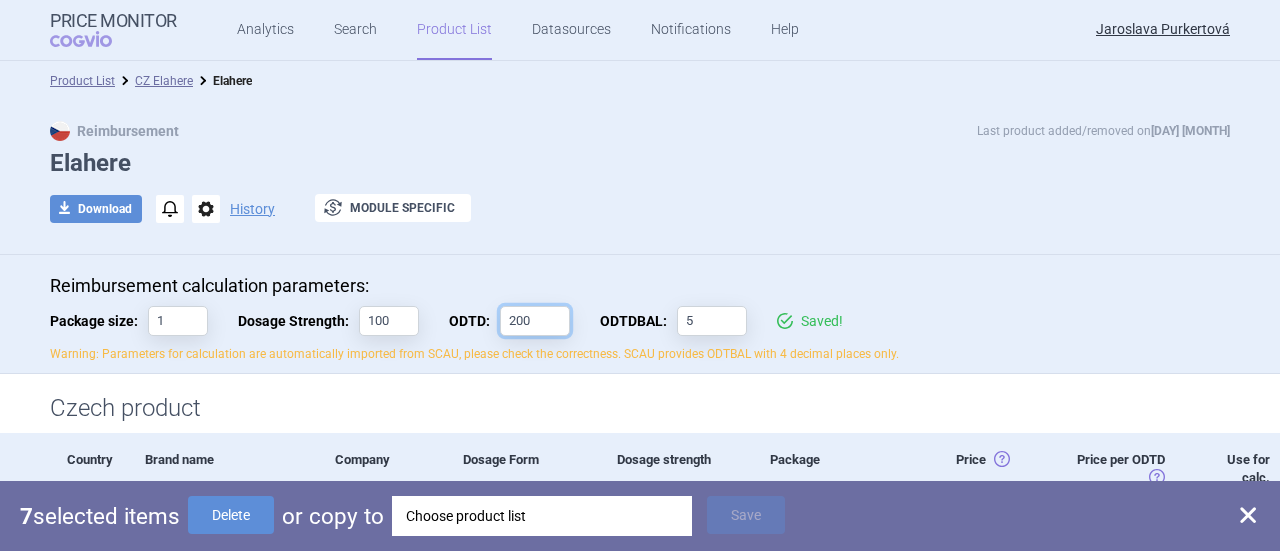 click on "200" at bounding box center [535, 321] 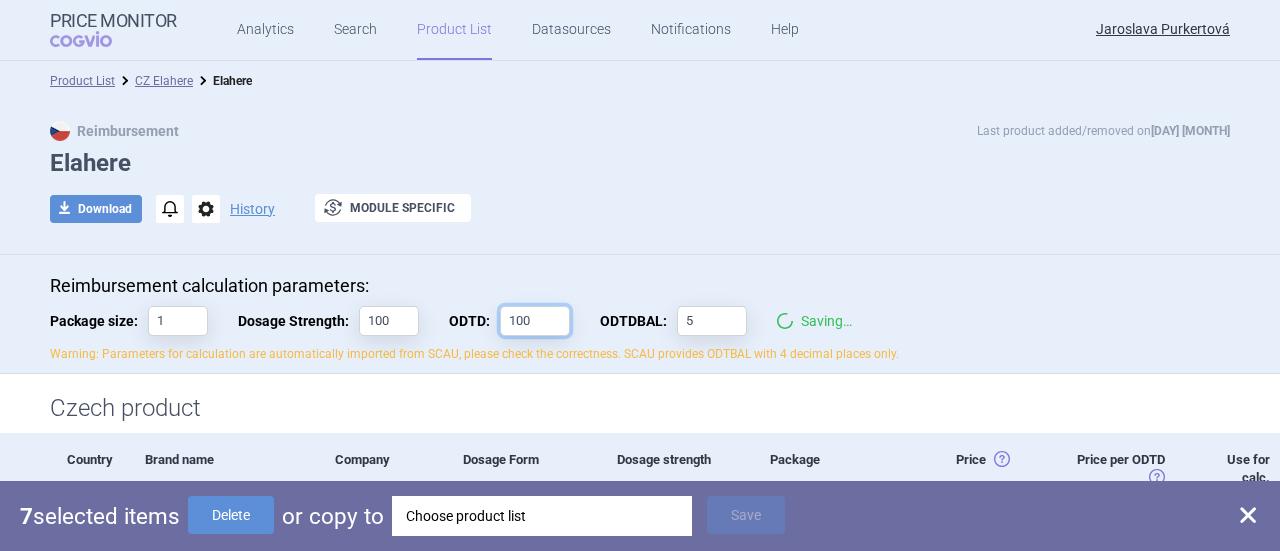 type on "100" 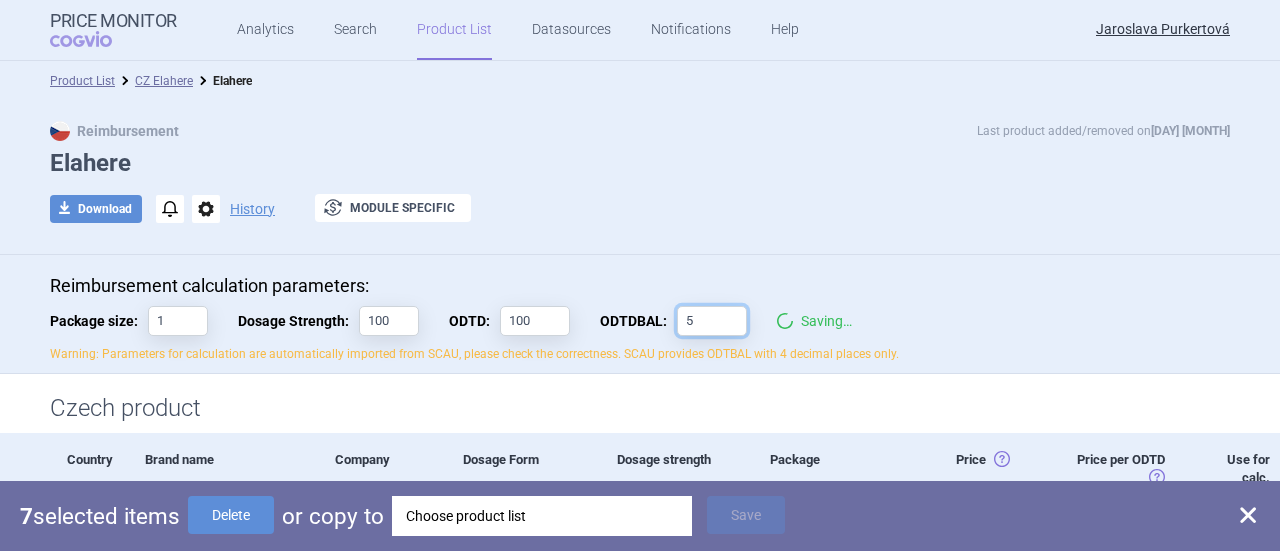 click on "5" at bounding box center (712, 321) 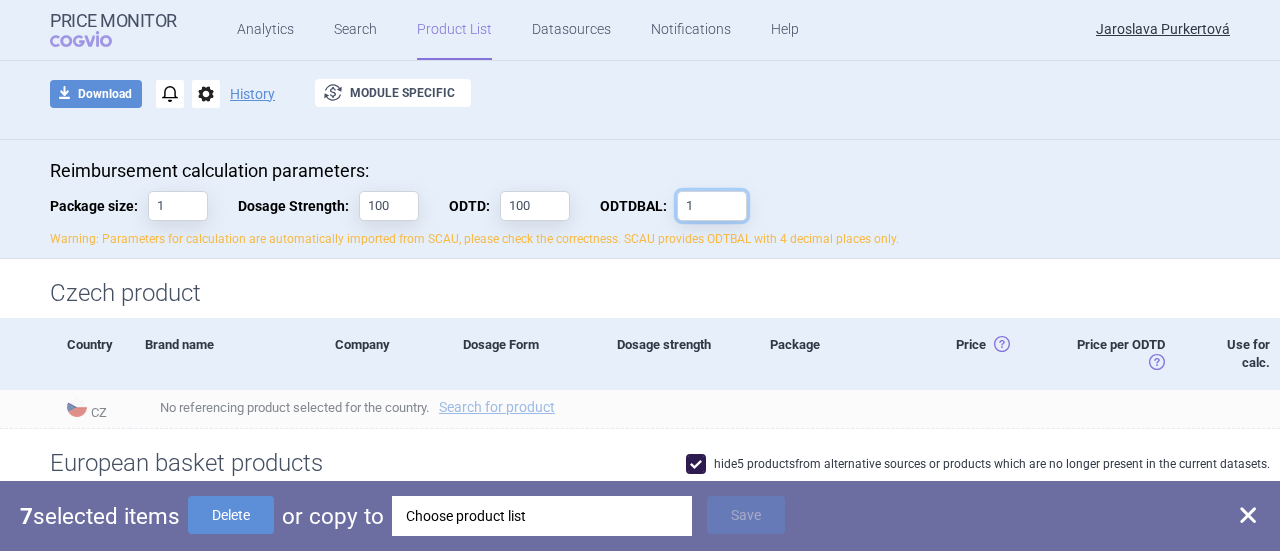 scroll, scrollTop: 112, scrollLeft: 0, axis: vertical 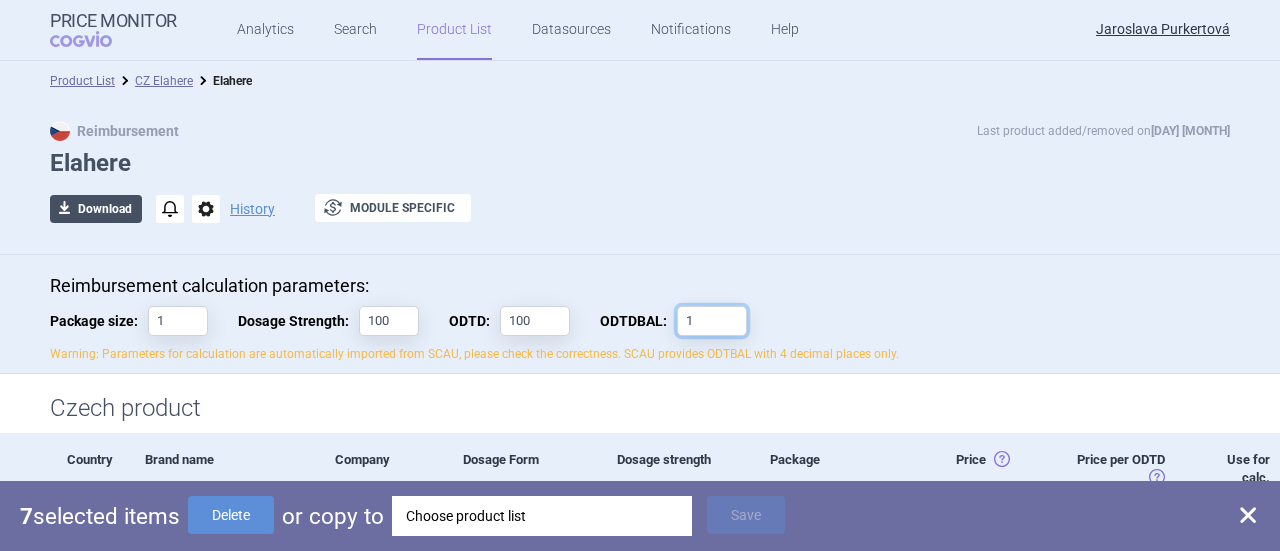 type on "1" 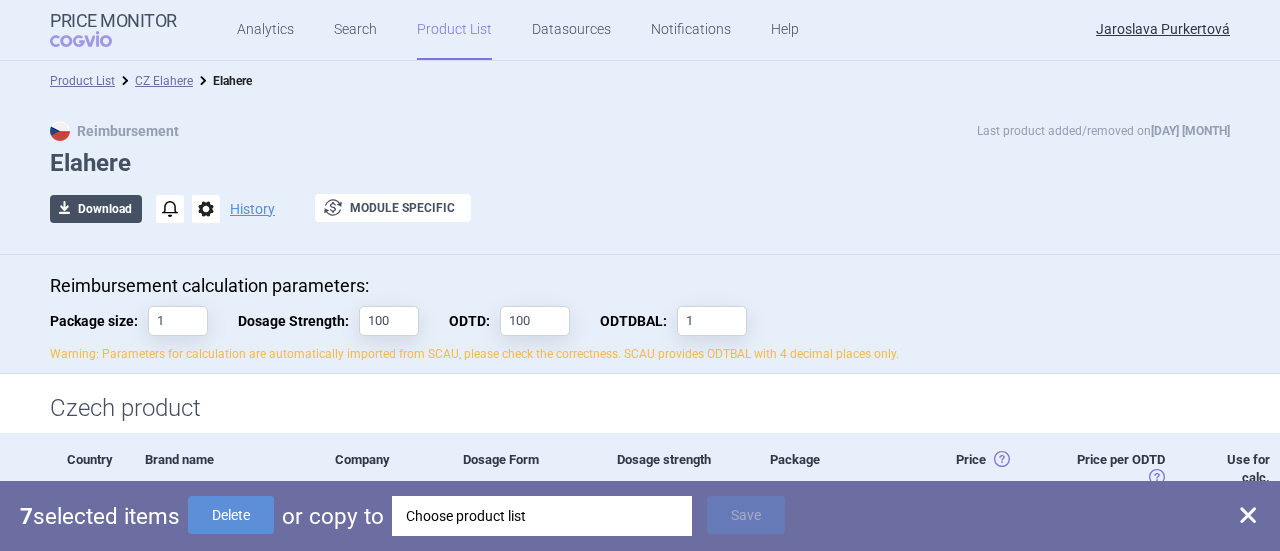click on "download  Download" at bounding box center (96, 209) 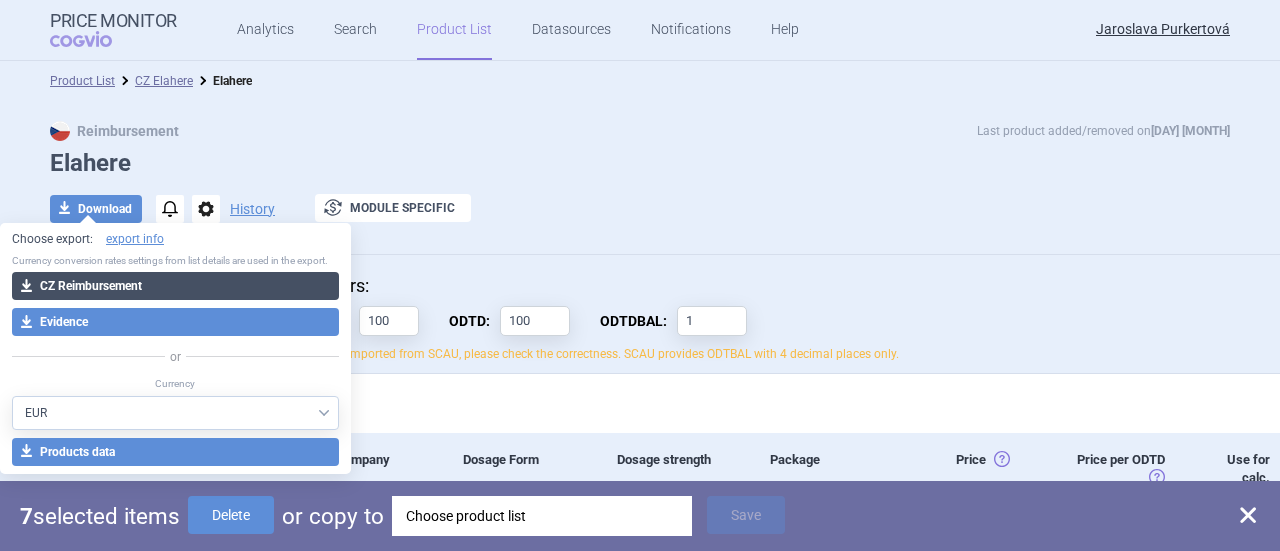 click on "download  CZ Reimbursement" at bounding box center (175, 286) 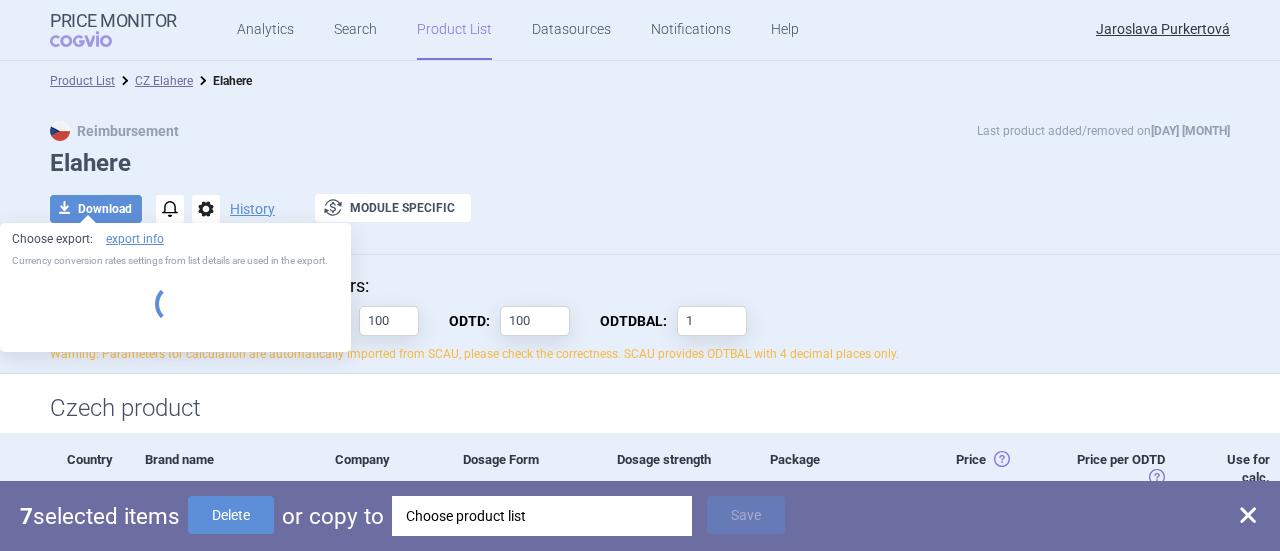 select on "EUR" 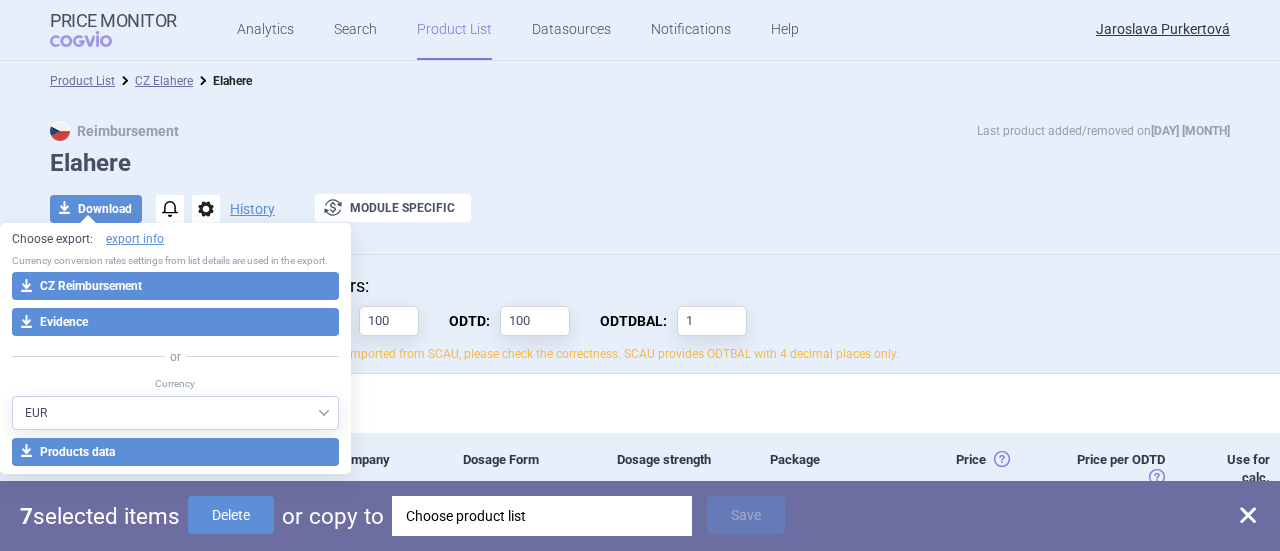 click on "download  Download notifications options History exchange Module specific" at bounding box center [640, 209] 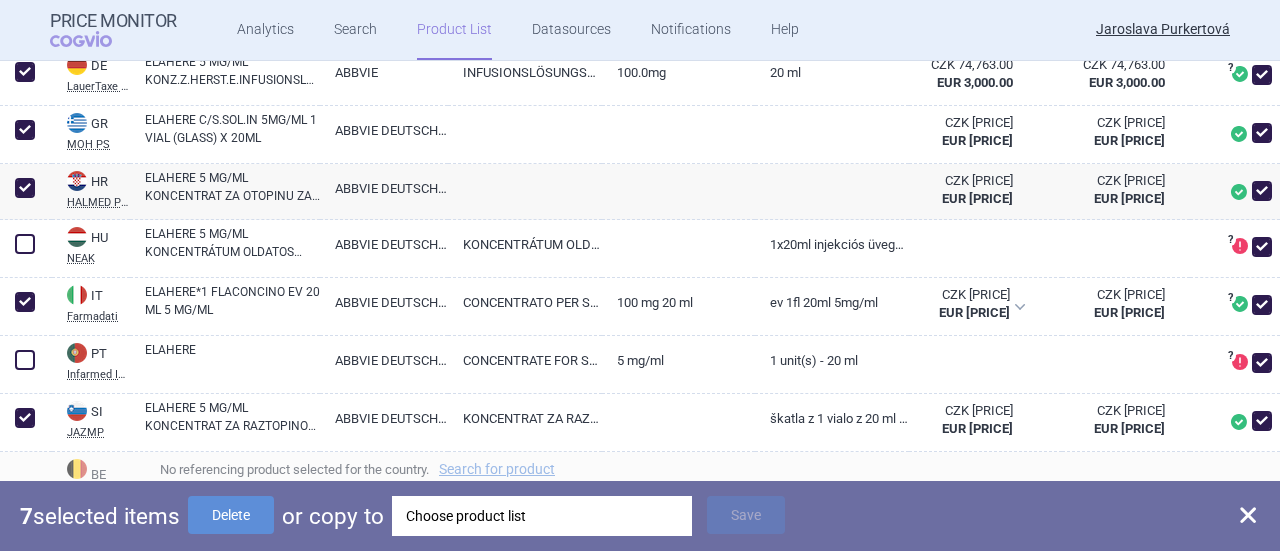 scroll, scrollTop: 788, scrollLeft: 0, axis: vertical 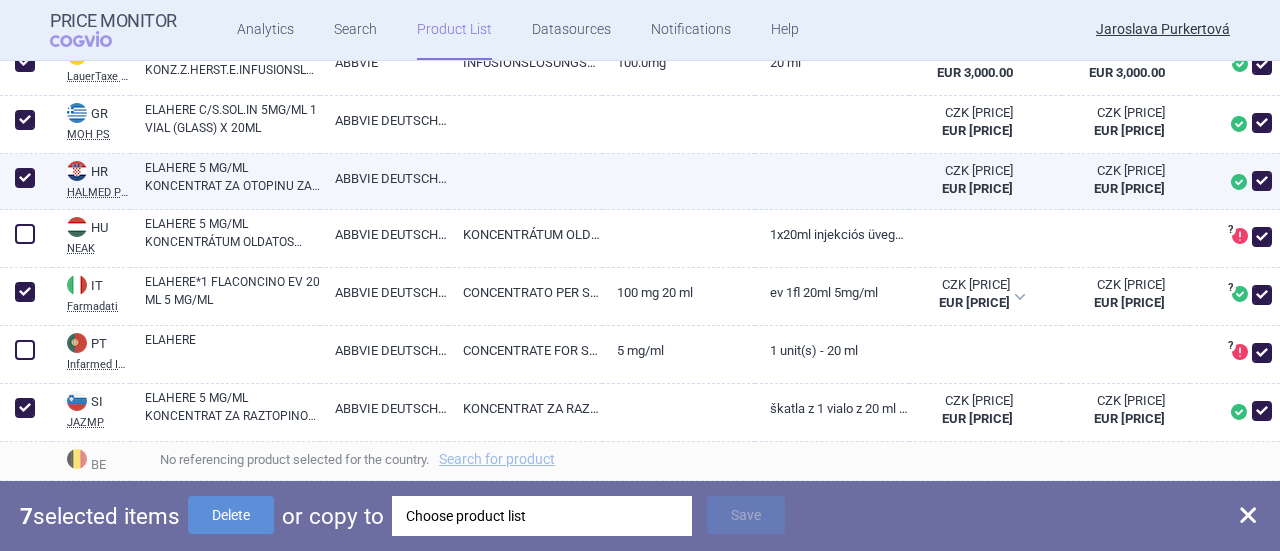 click at bounding box center [679, 172] 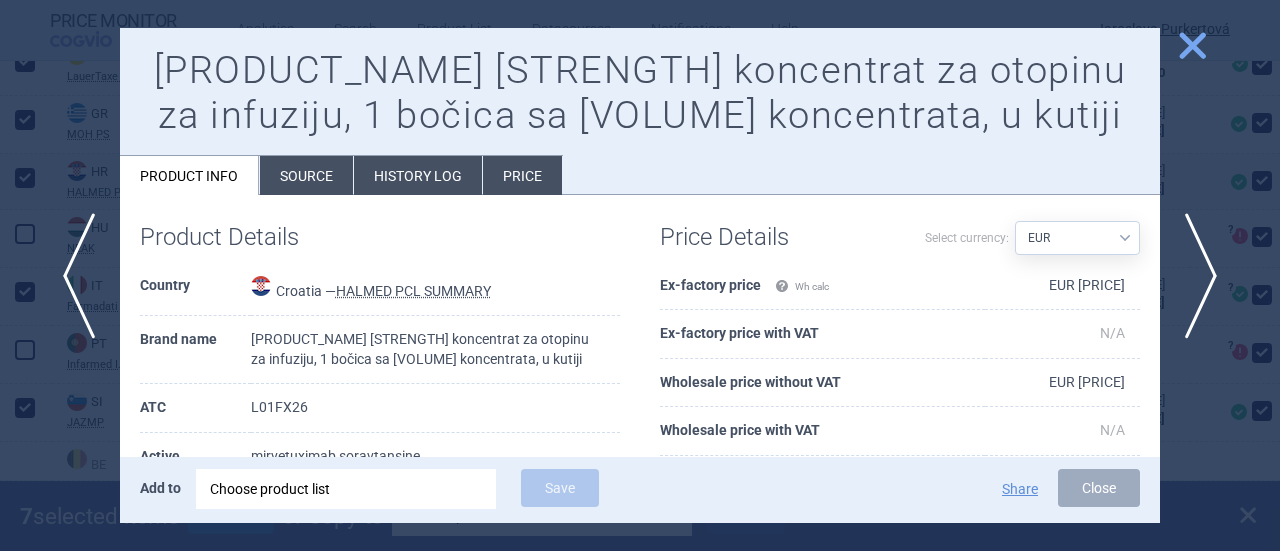 scroll, scrollTop: 0, scrollLeft: 0, axis: both 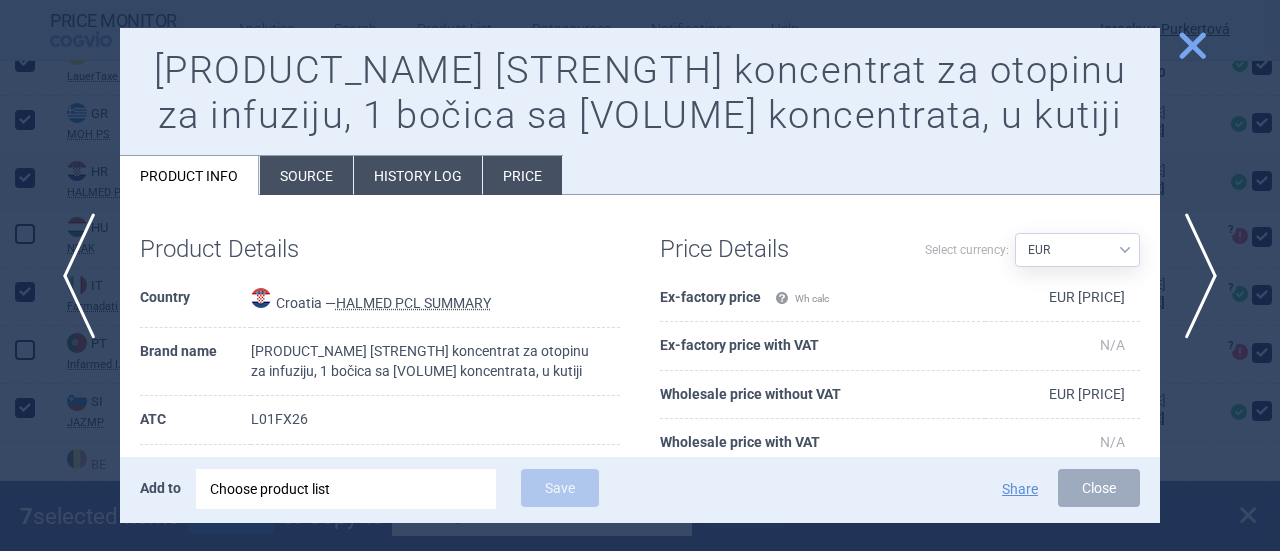 click on "Price" at bounding box center [522, 175] 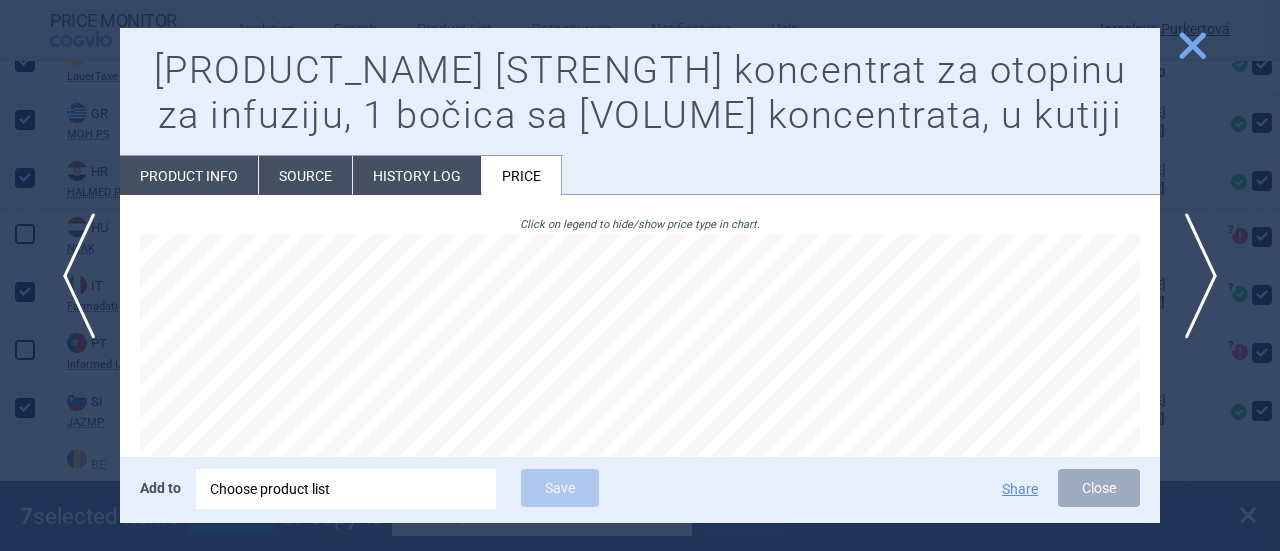 click on "History log" at bounding box center [417, 175] 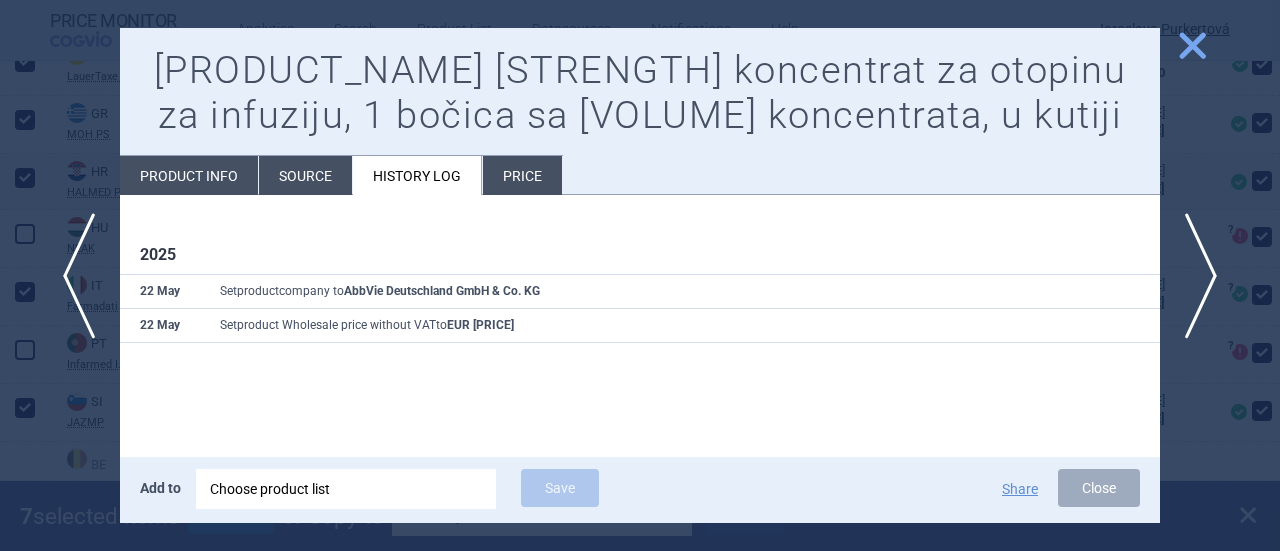click on "Source" at bounding box center (305, 175) 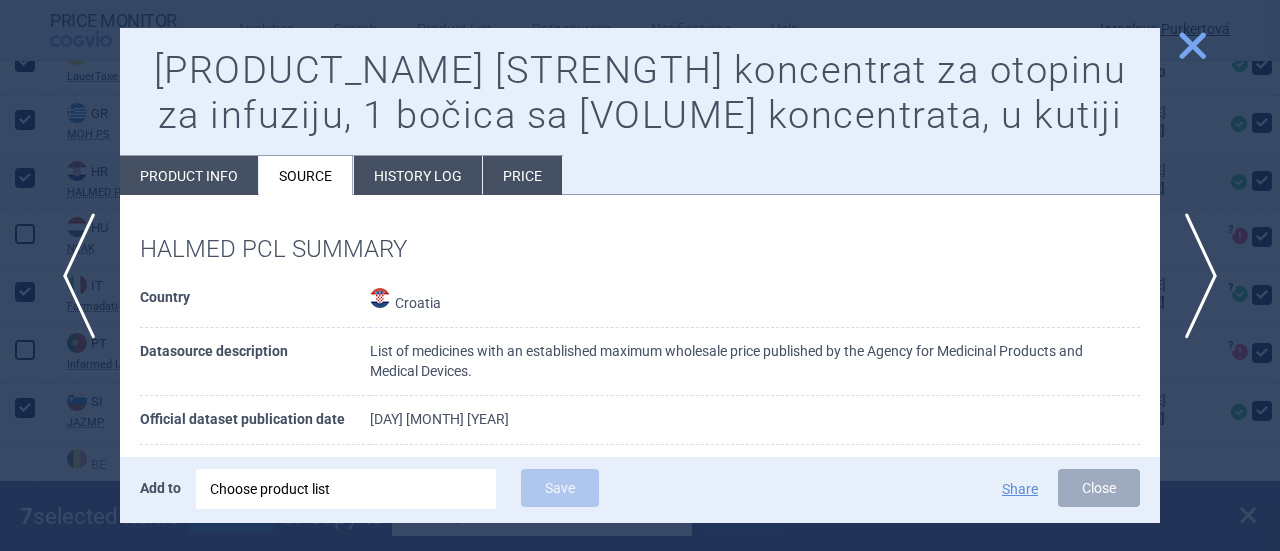click on "Product info" at bounding box center (189, 175) 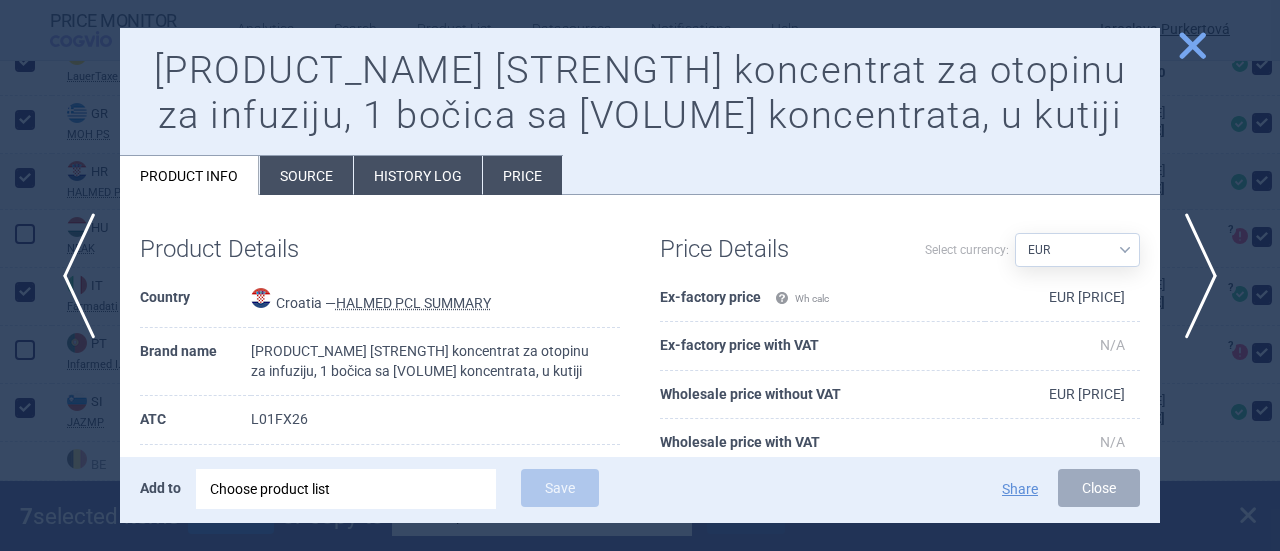 click on "Source" at bounding box center (306, 175) 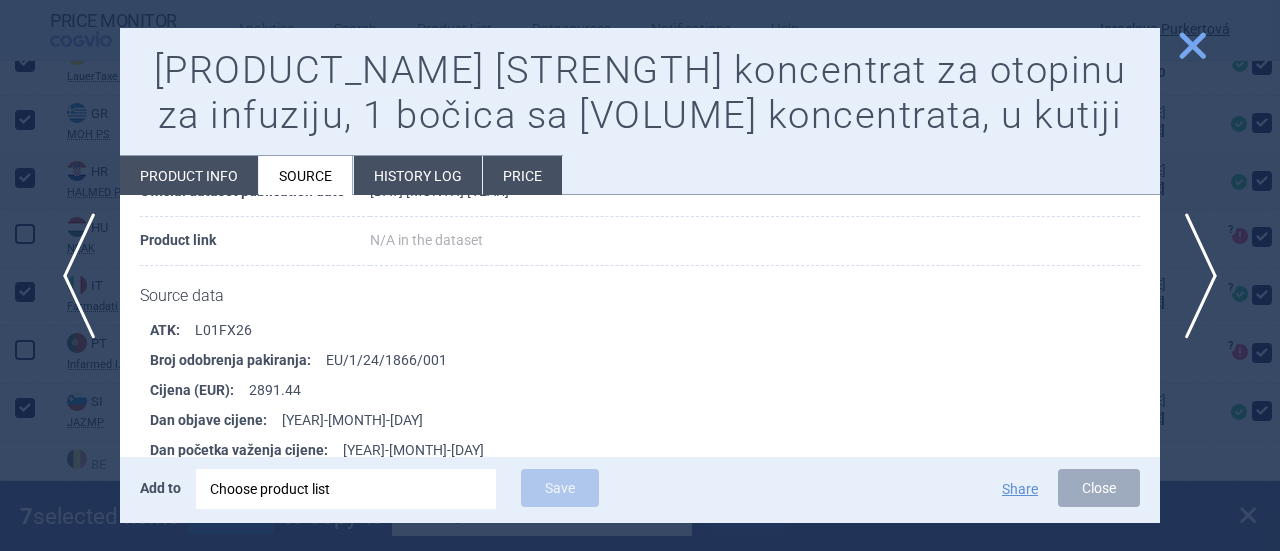 scroll, scrollTop: 230, scrollLeft: 0, axis: vertical 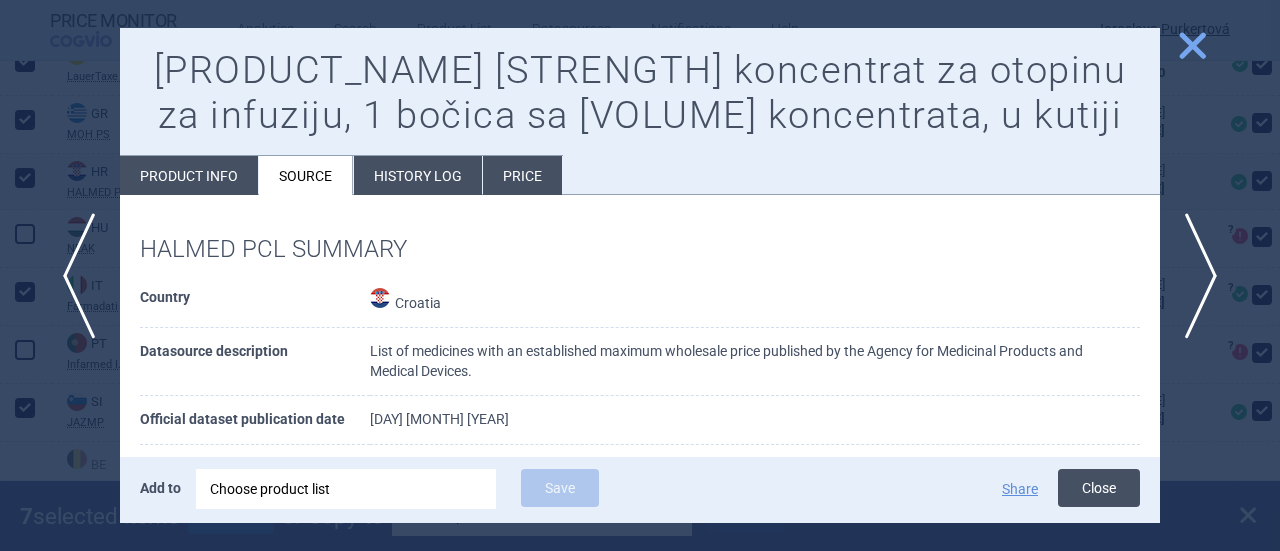click on "Close" at bounding box center [1099, 488] 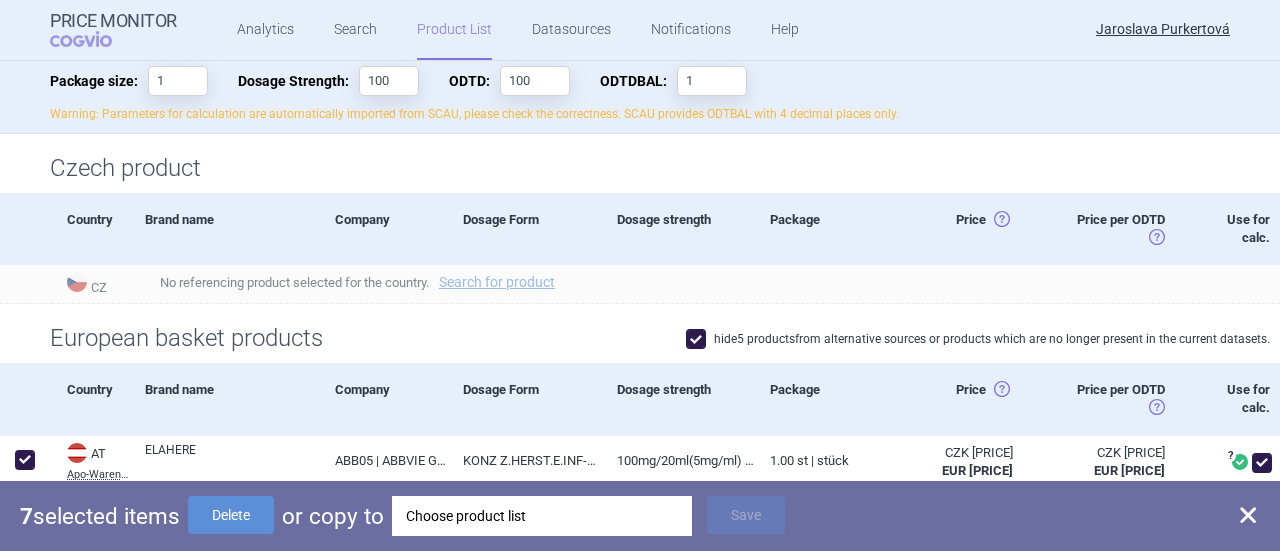 scroll, scrollTop: 275, scrollLeft: 0, axis: vertical 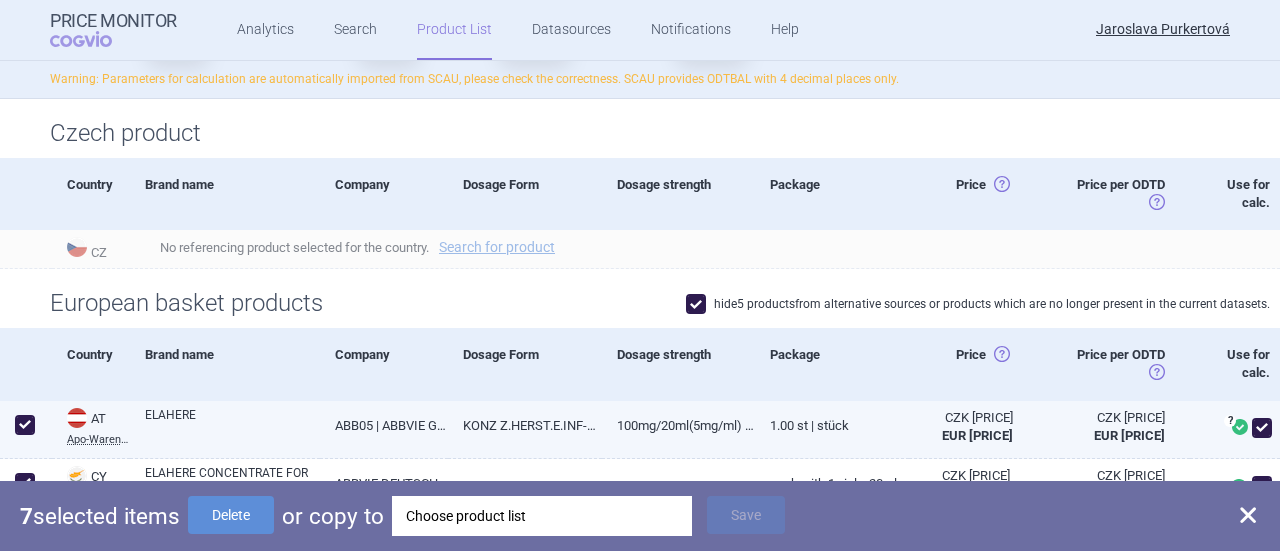 click at bounding box center (25, 425) 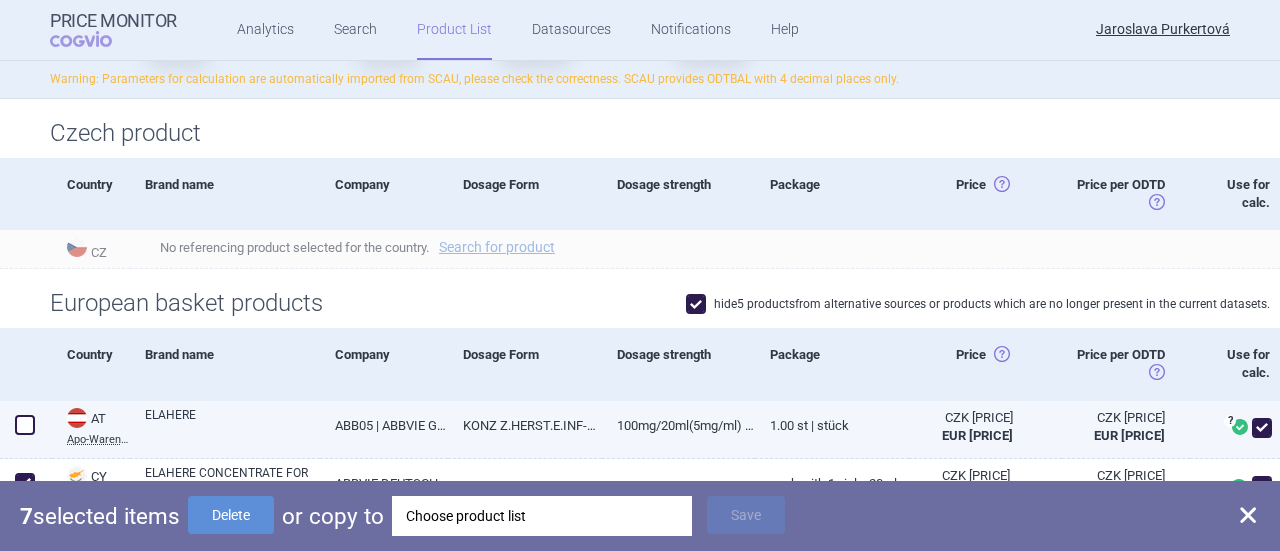 checkbox on "false" 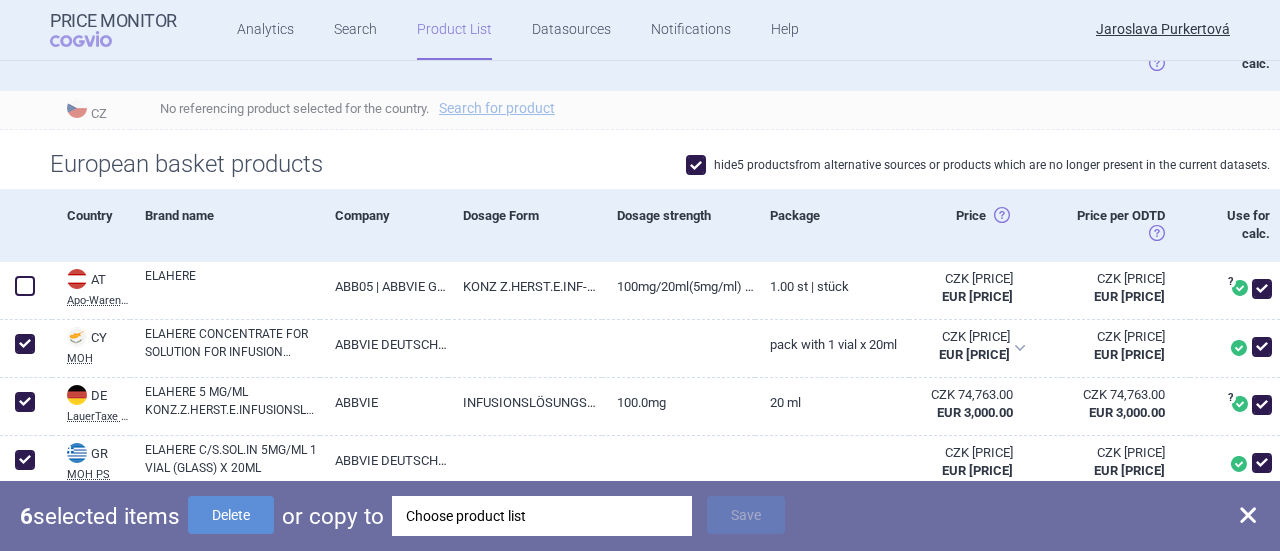 scroll, scrollTop: 490, scrollLeft: 0, axis: vertical 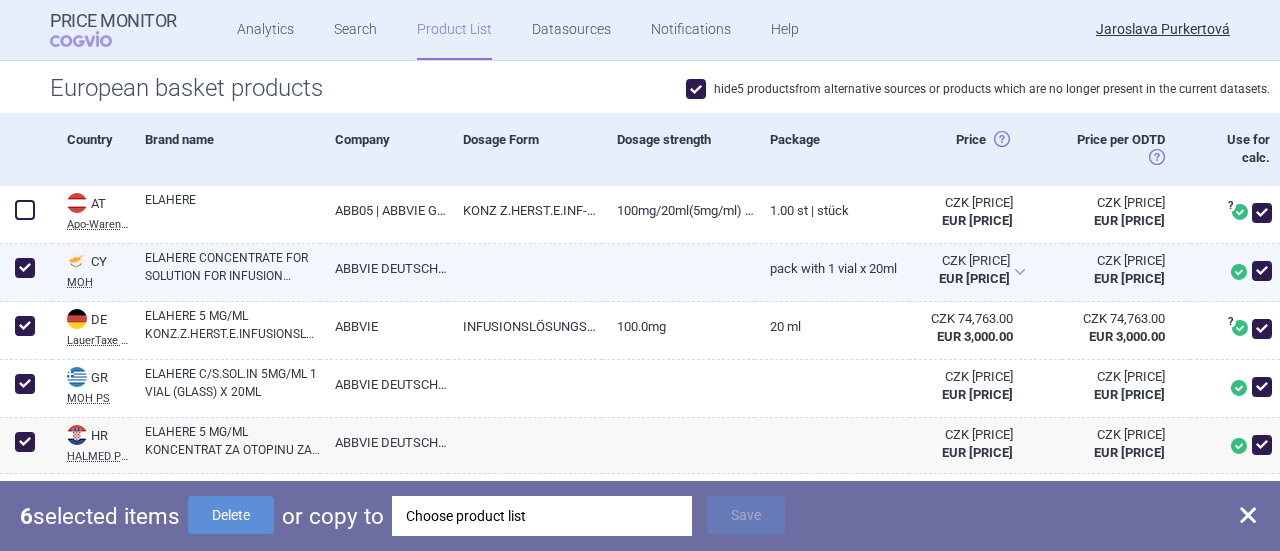 click at bounding box center [25, 268] 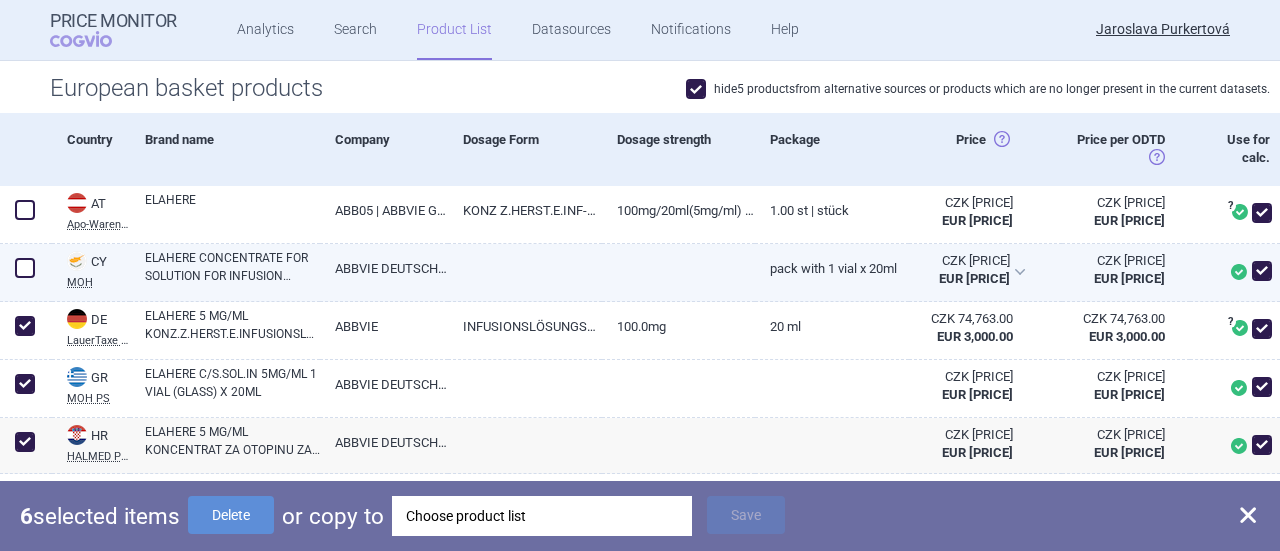 checkbox on "false" 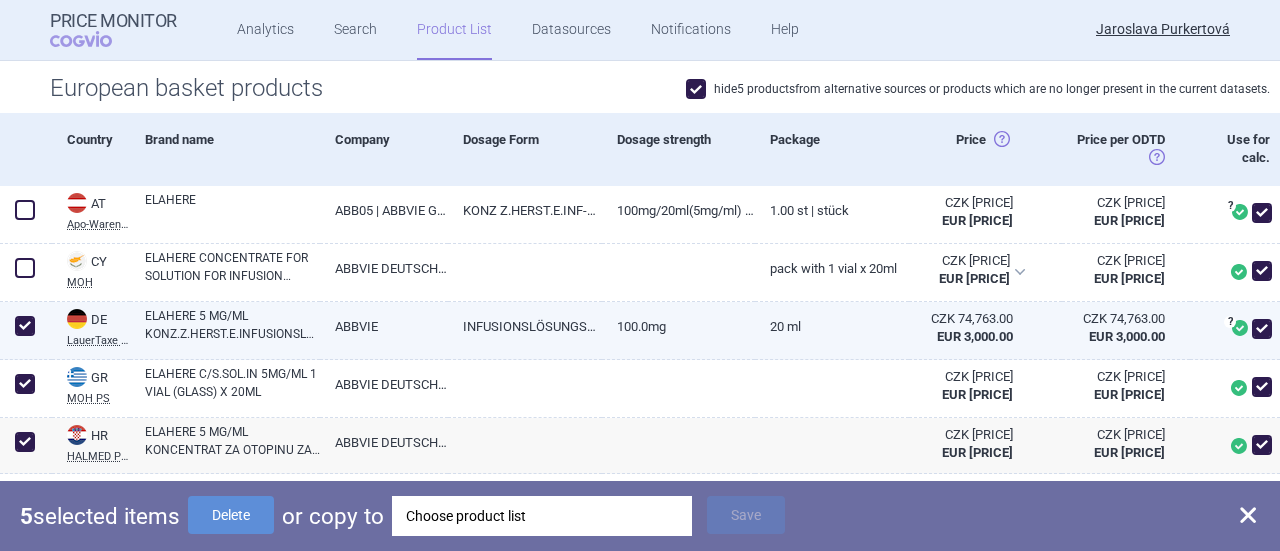 click at bounding box center (25, 326) 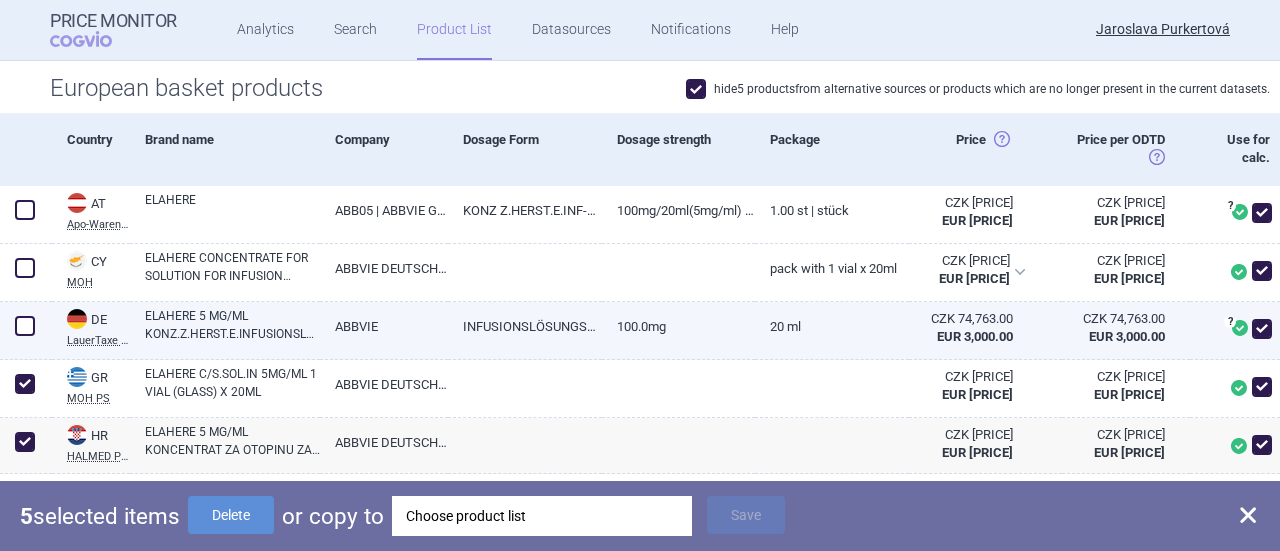 checkbox on "false" 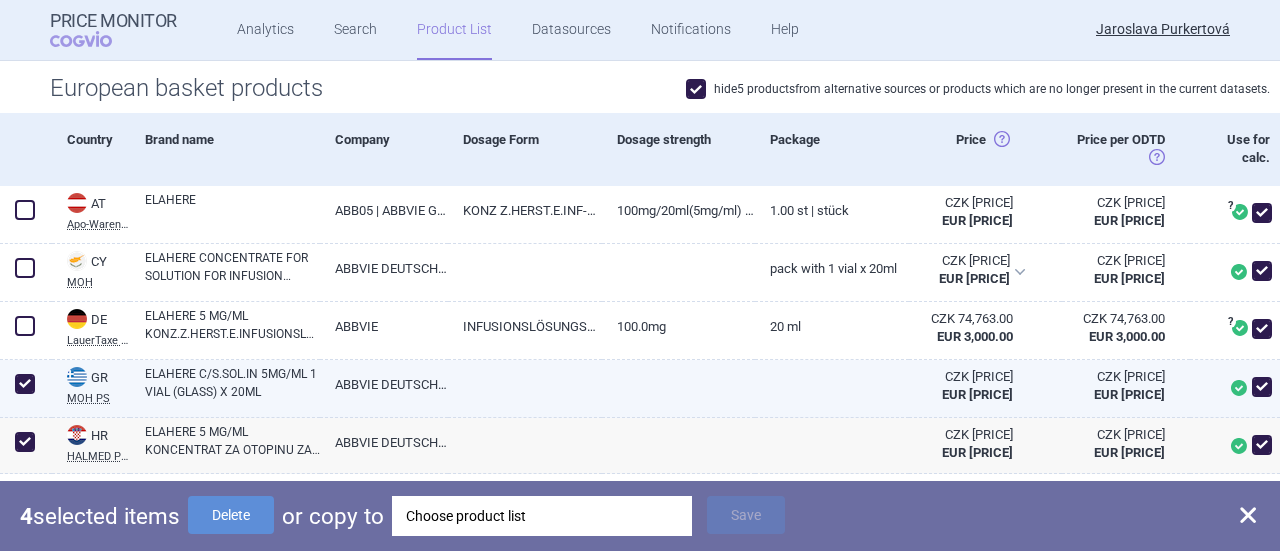 click at bounding box center [25, 384] 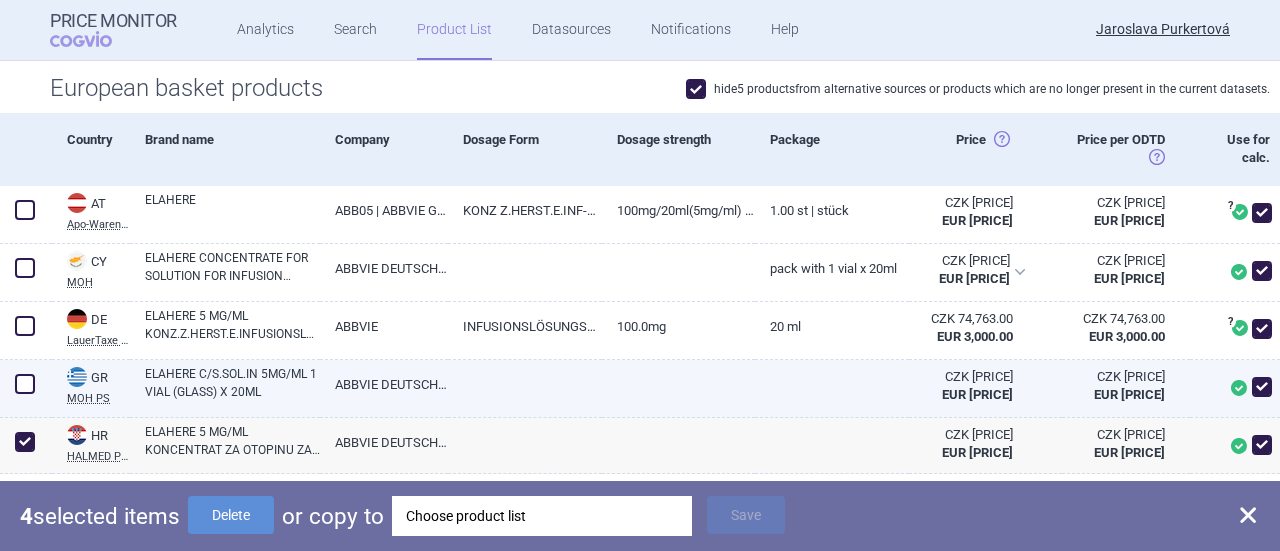 checkbox on "false" 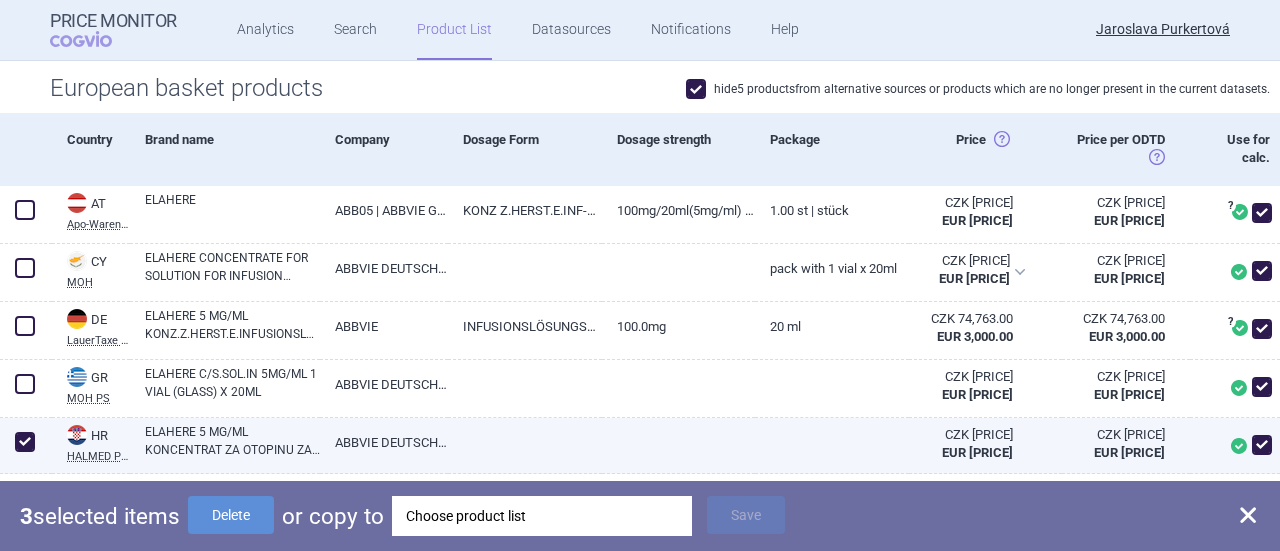 click at bounding box center [25, 442] 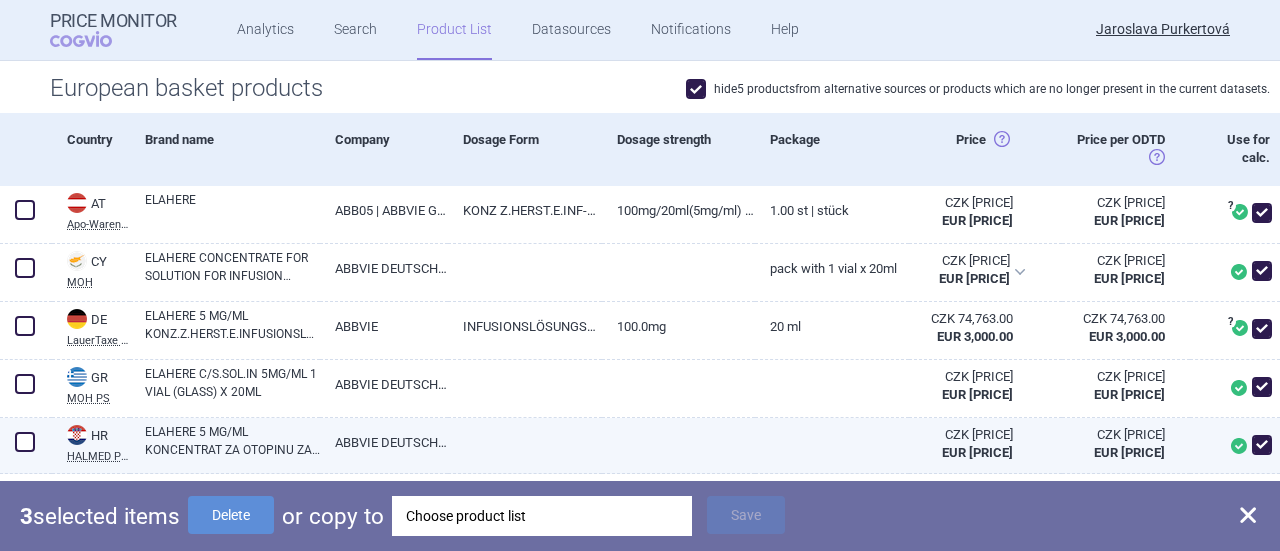 checkbox on "false" 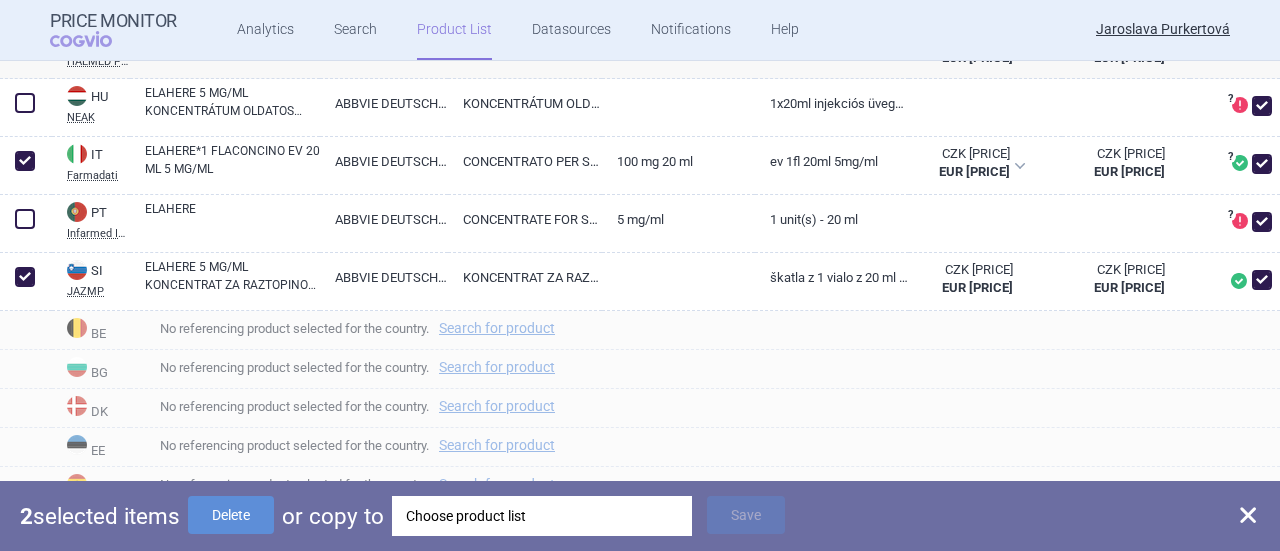 scroll, scrollTop: 882, scrollLeft: 0, axis: vertical 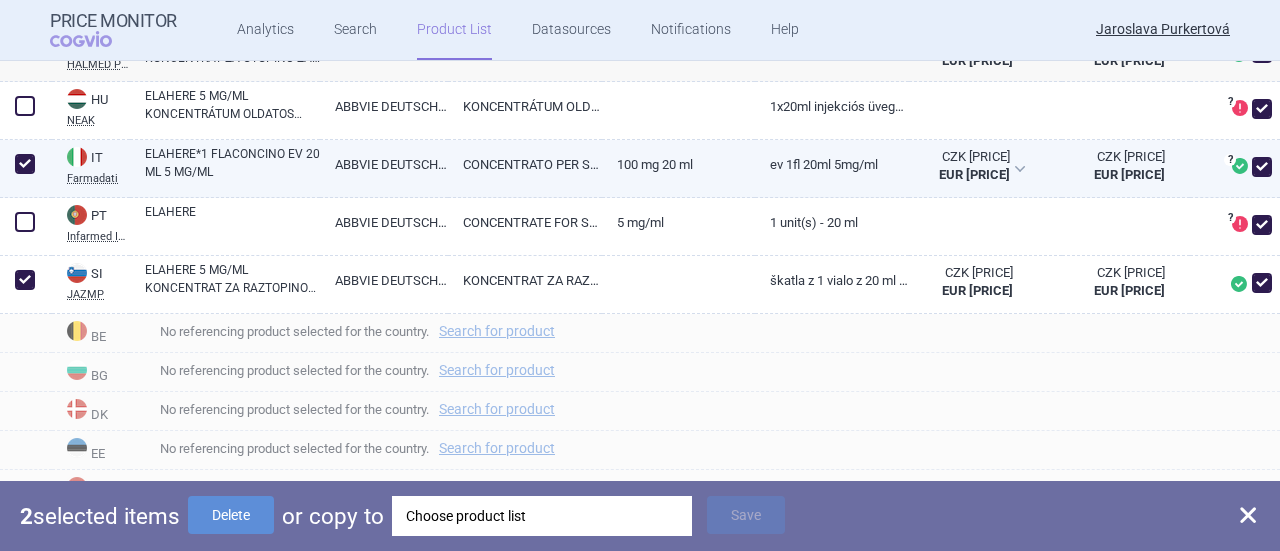 click at bounding box center [25, 164] 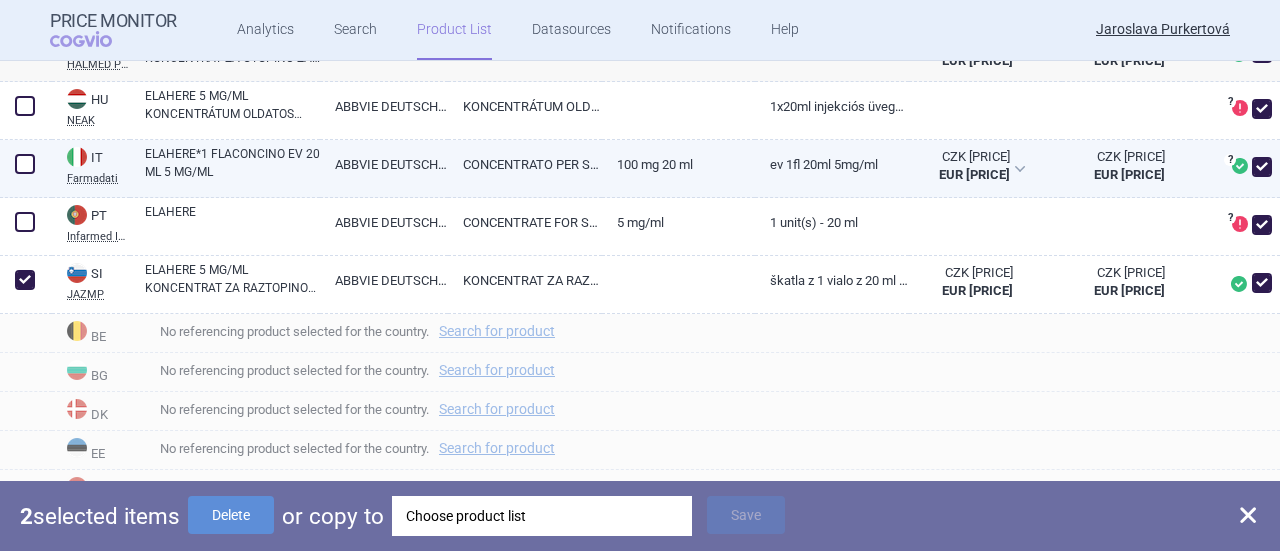 checkbox on "false" 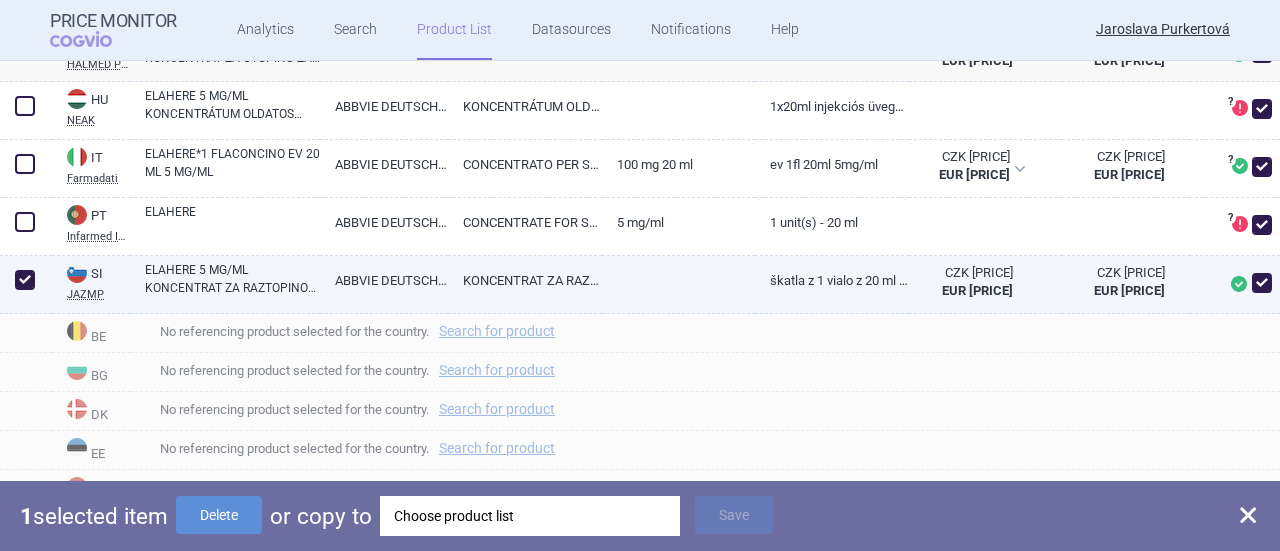 click at bounding box center [25, 280] 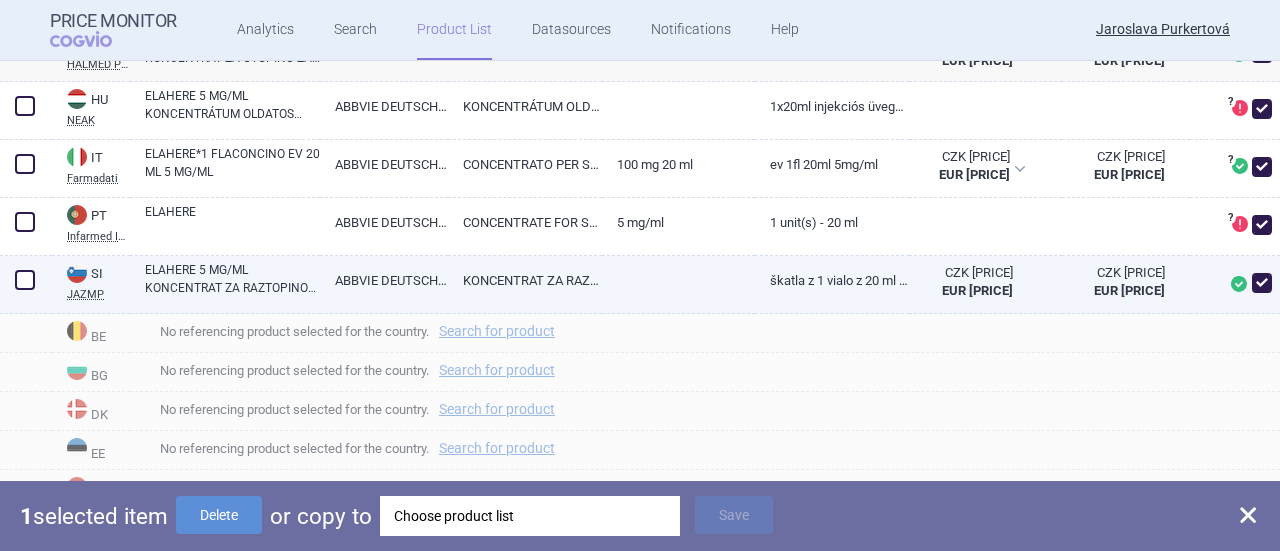 checkbox on "false" 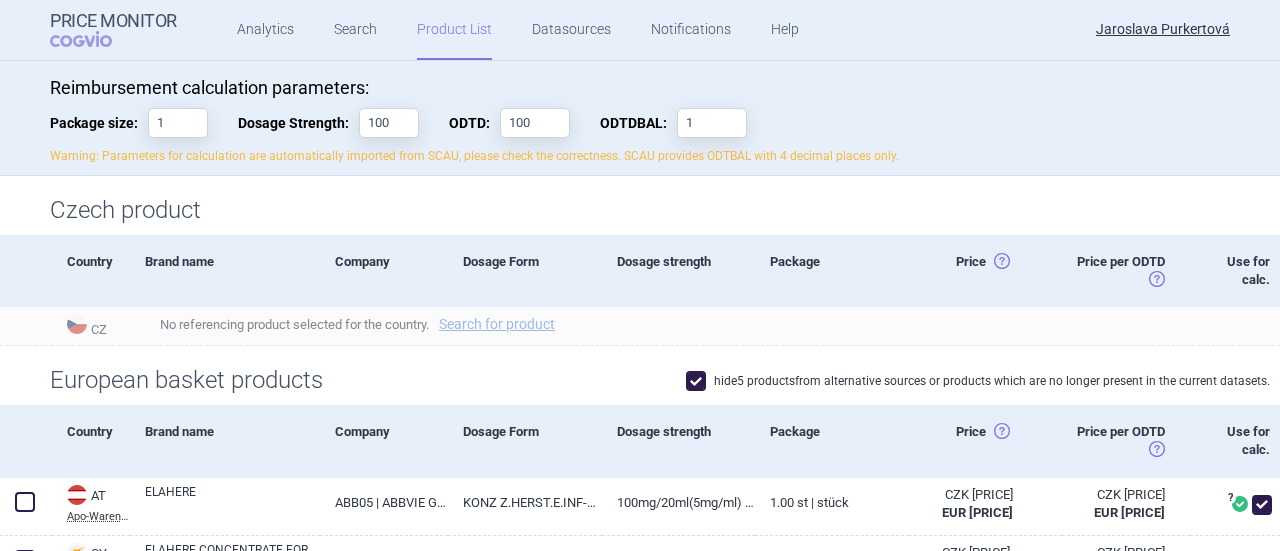 scroll, scrollTop: 0, scrollLeft: 0, axis: both 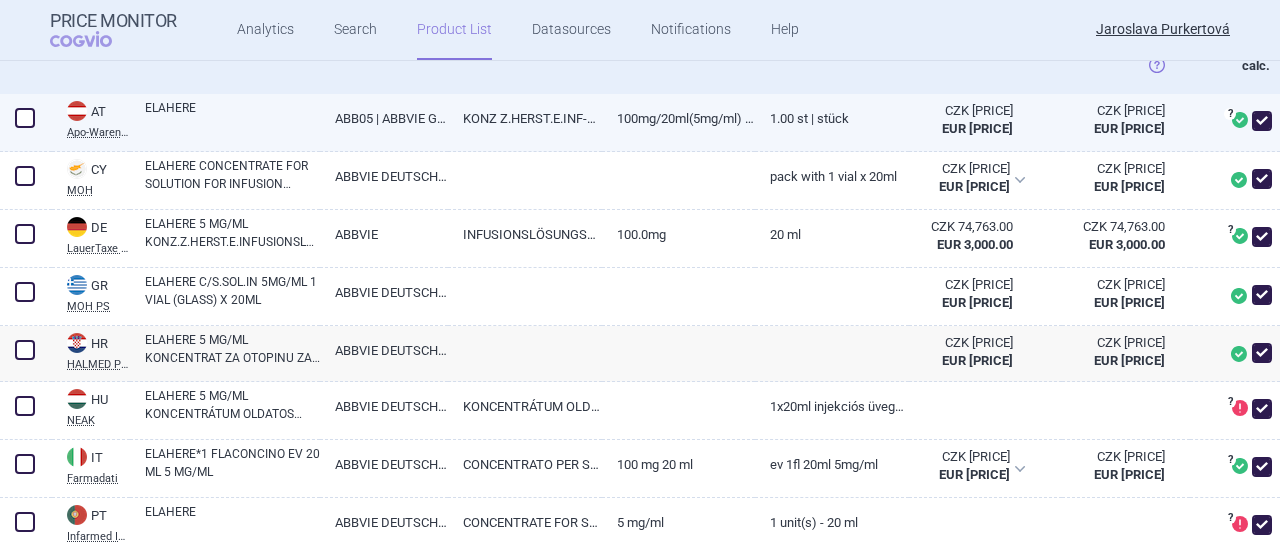click at bounding box center [25, 118] 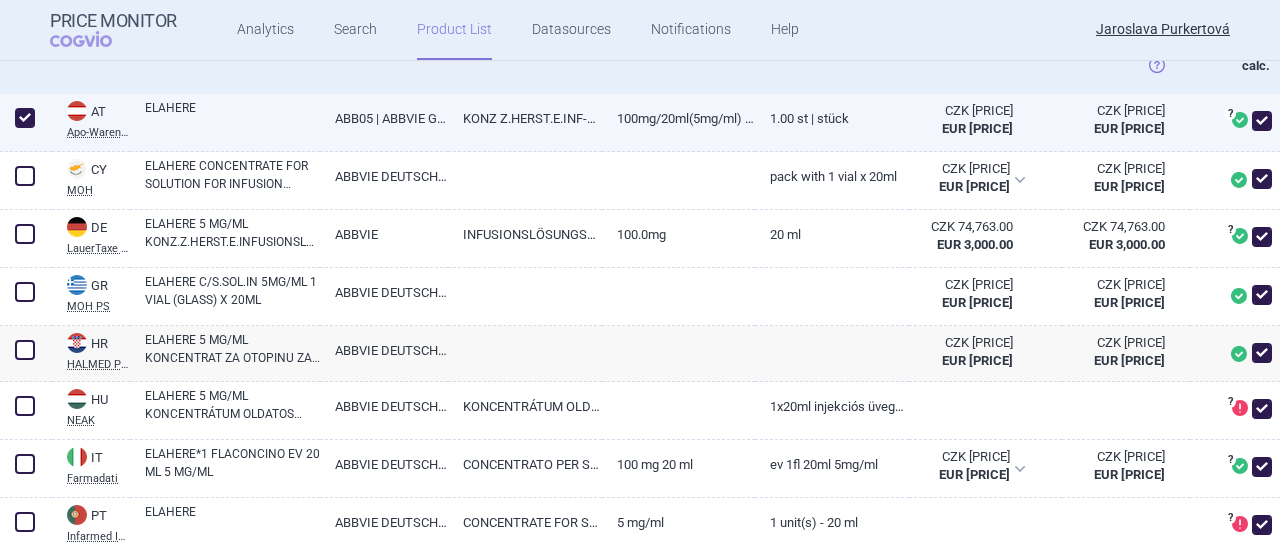 checkbox on "true" 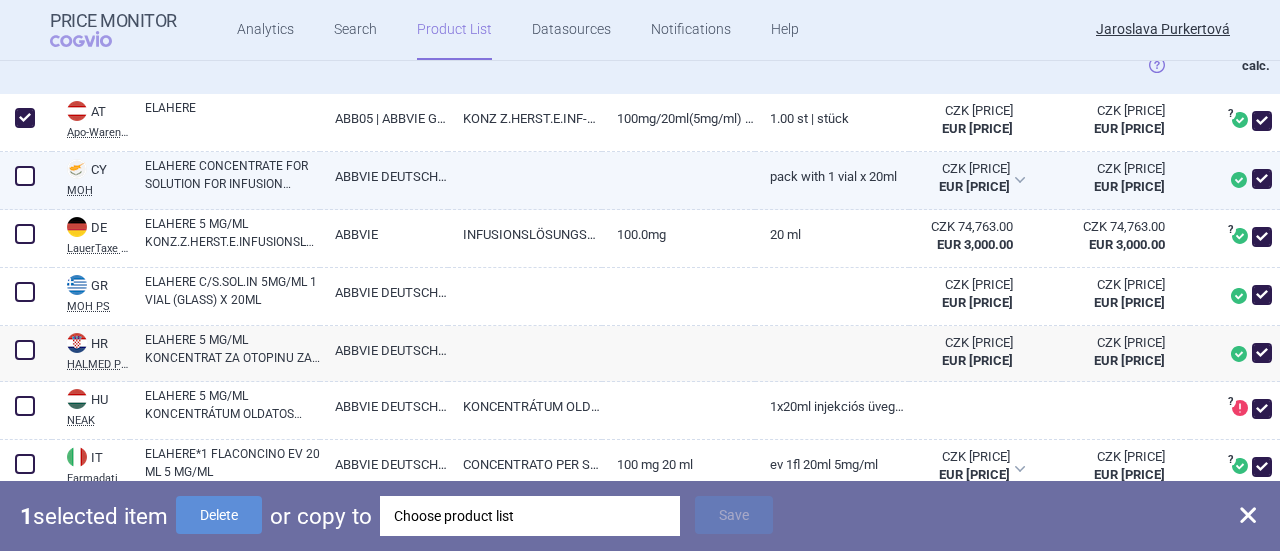 click at bounding box center (25, 176) 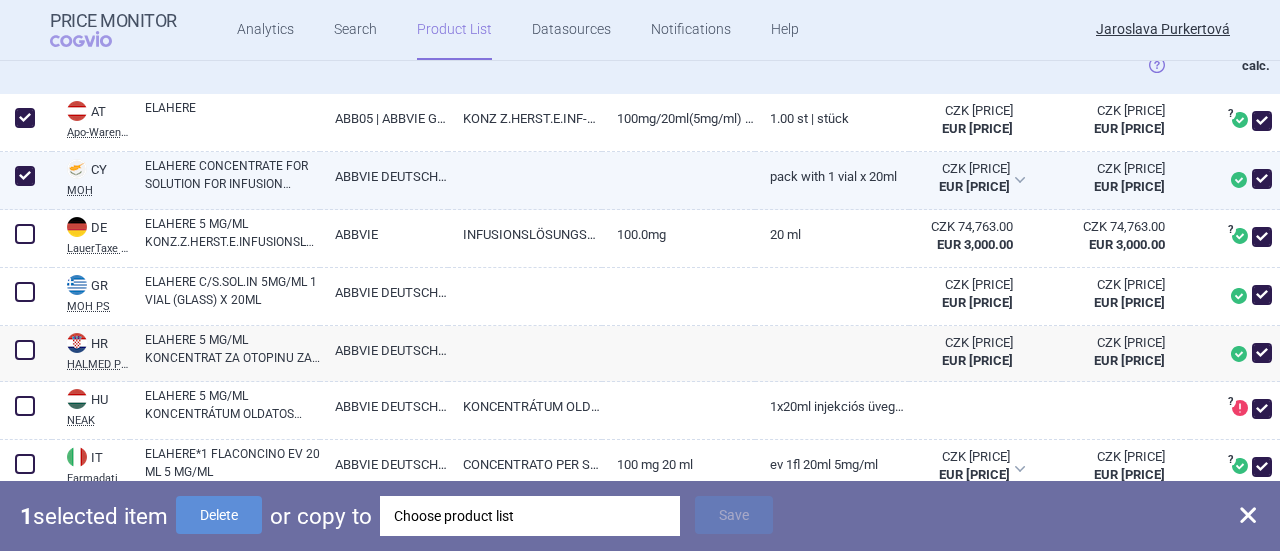 checkbox on "true" 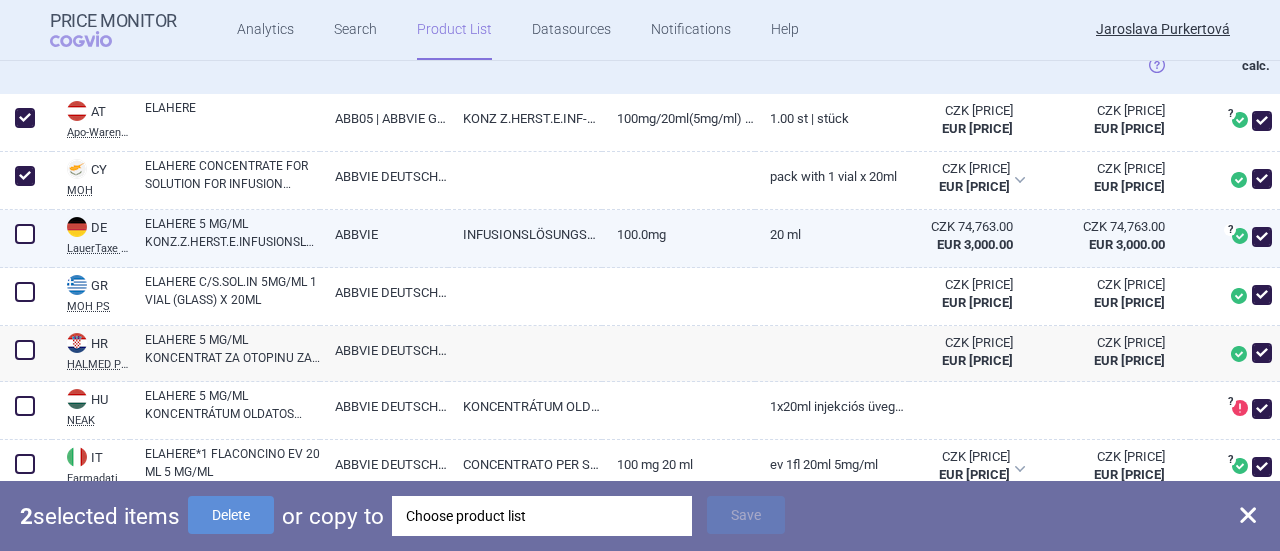 click at bounding box center (25, 234) 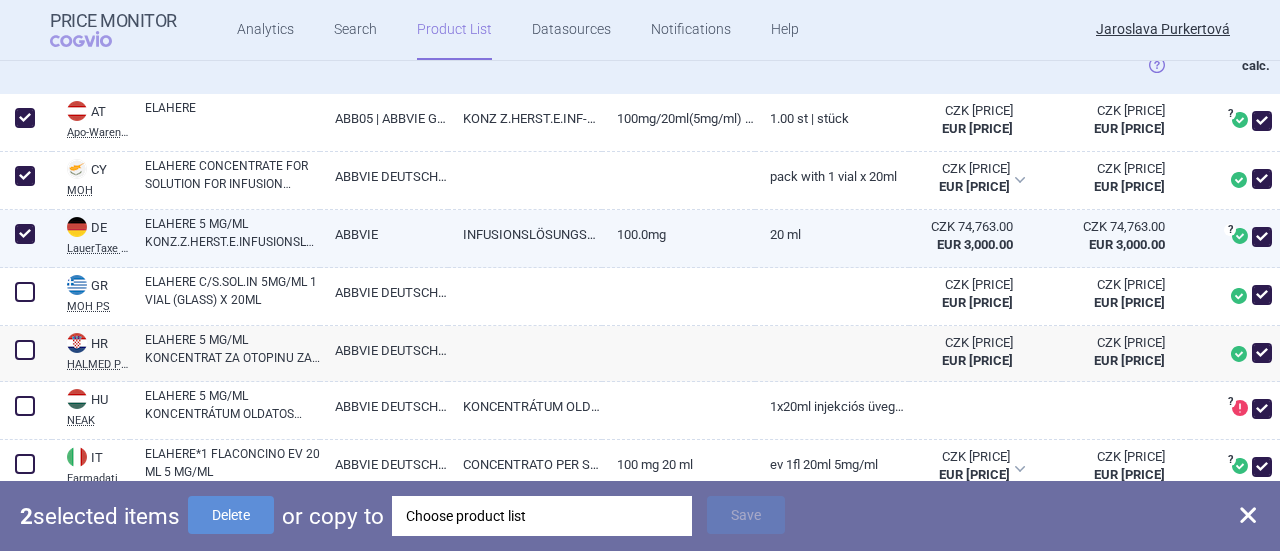 checkbox on "true" 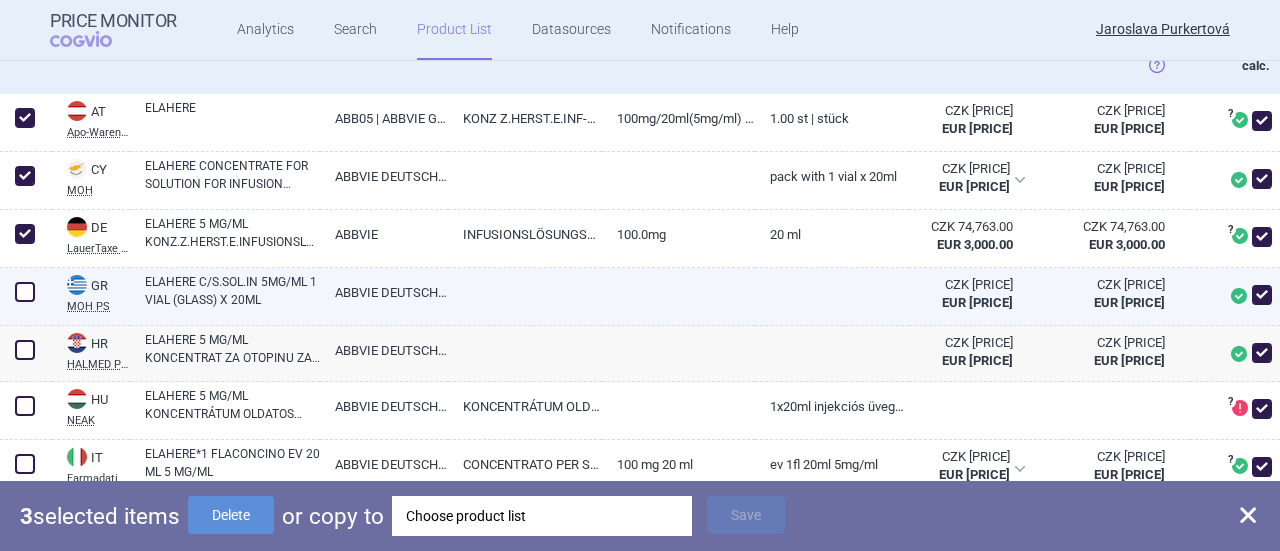 click at bounding box center (25, 292) 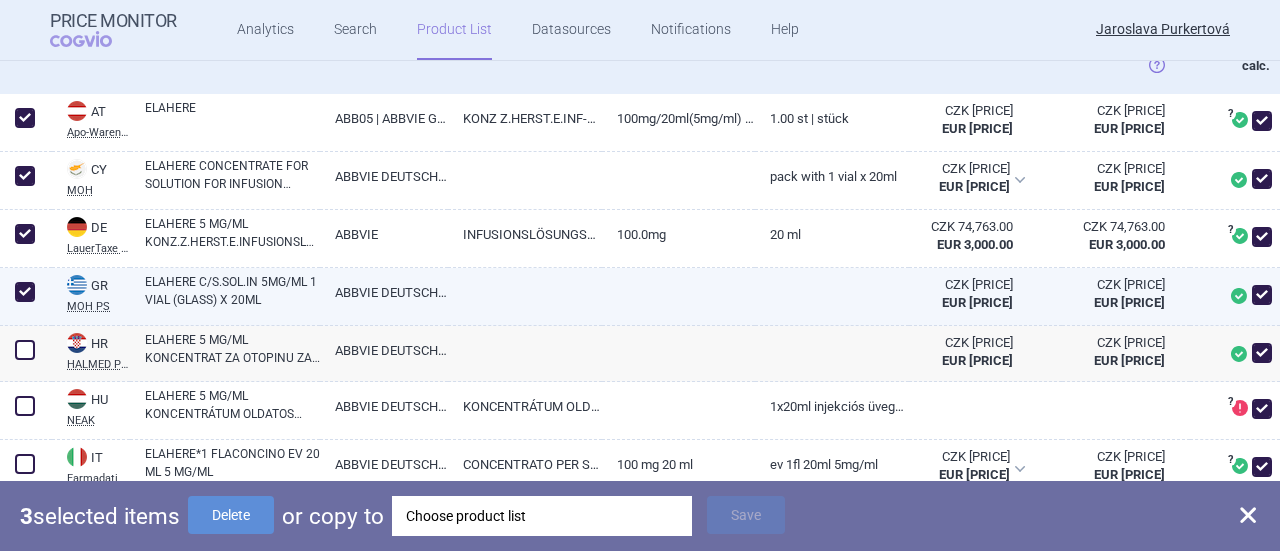 checkbox on "true" 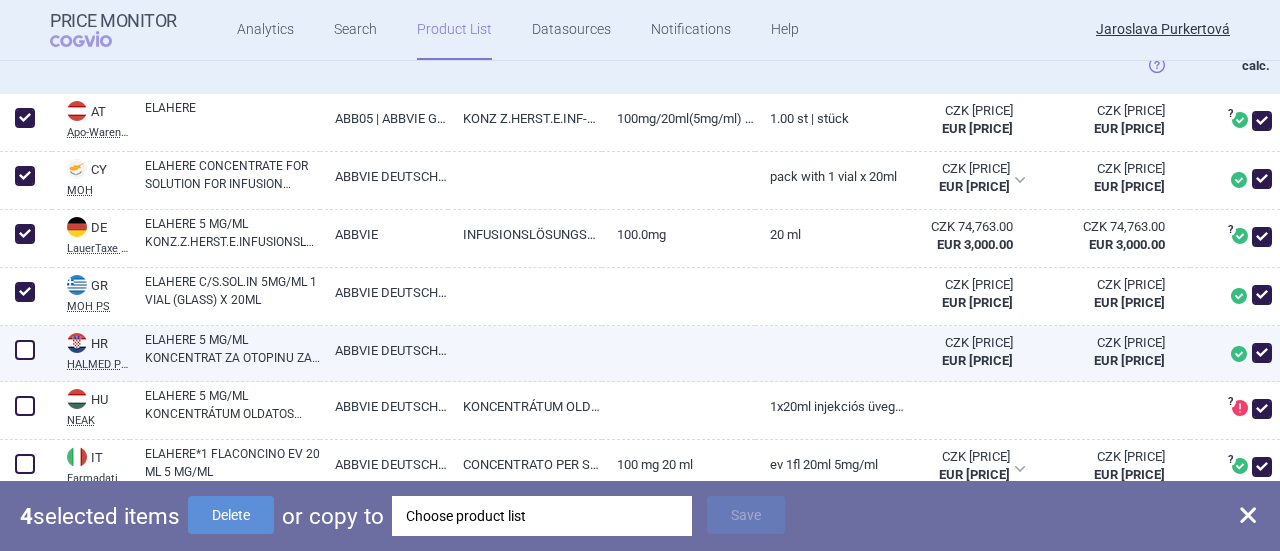 click at bounding box center [25, 350] 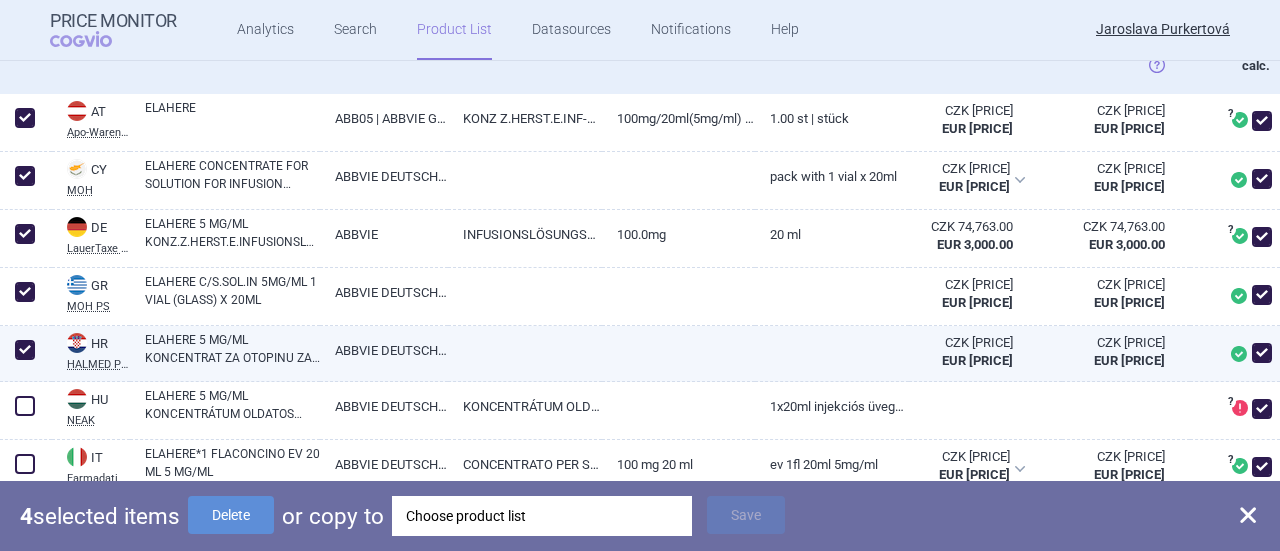 checkbox on "true" 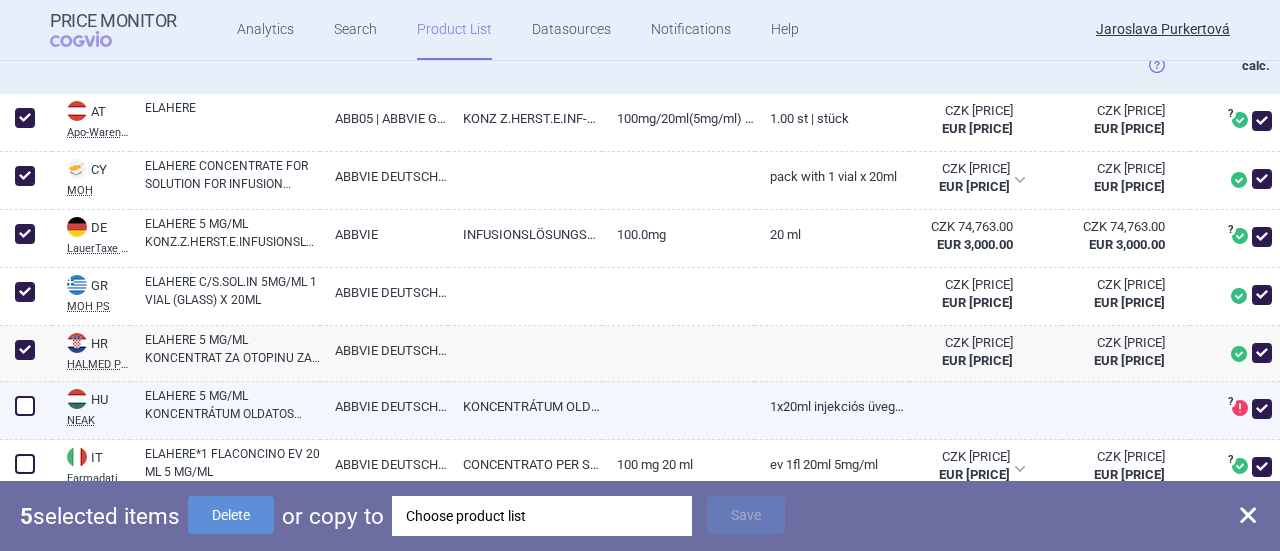 click at bounding box center (25, 406) 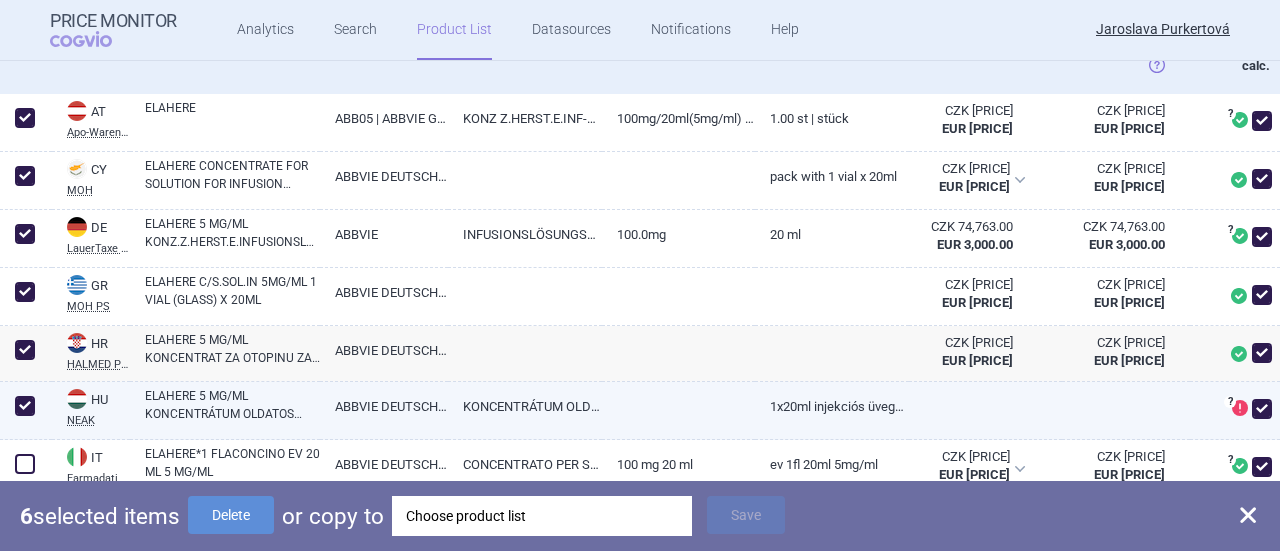 click at bounding box center (25, 406) 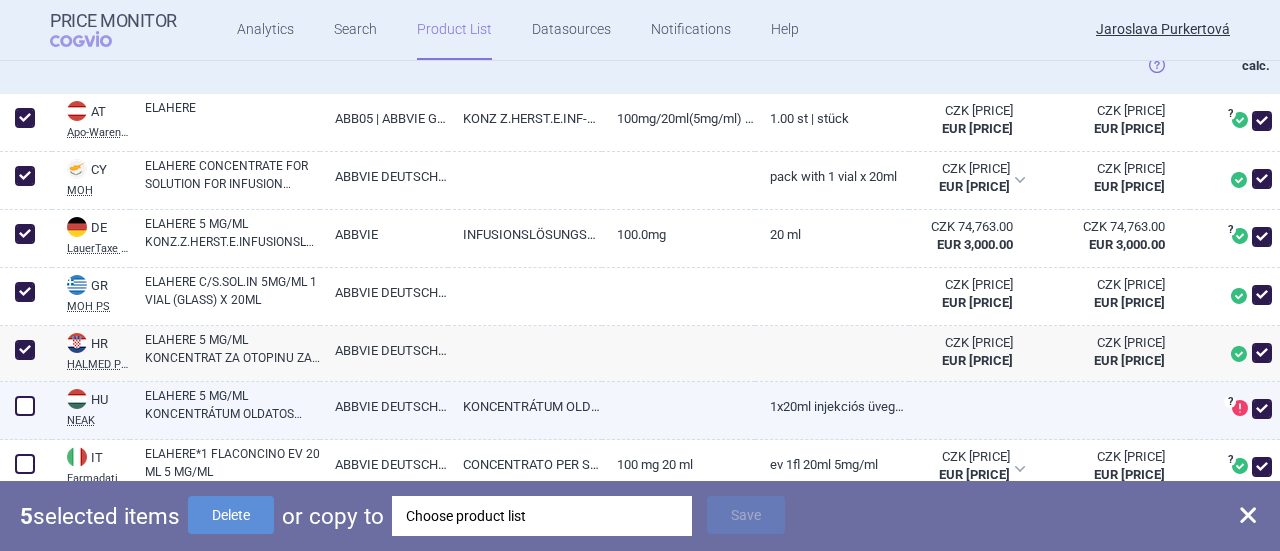 click at bounding box center [25, 406] 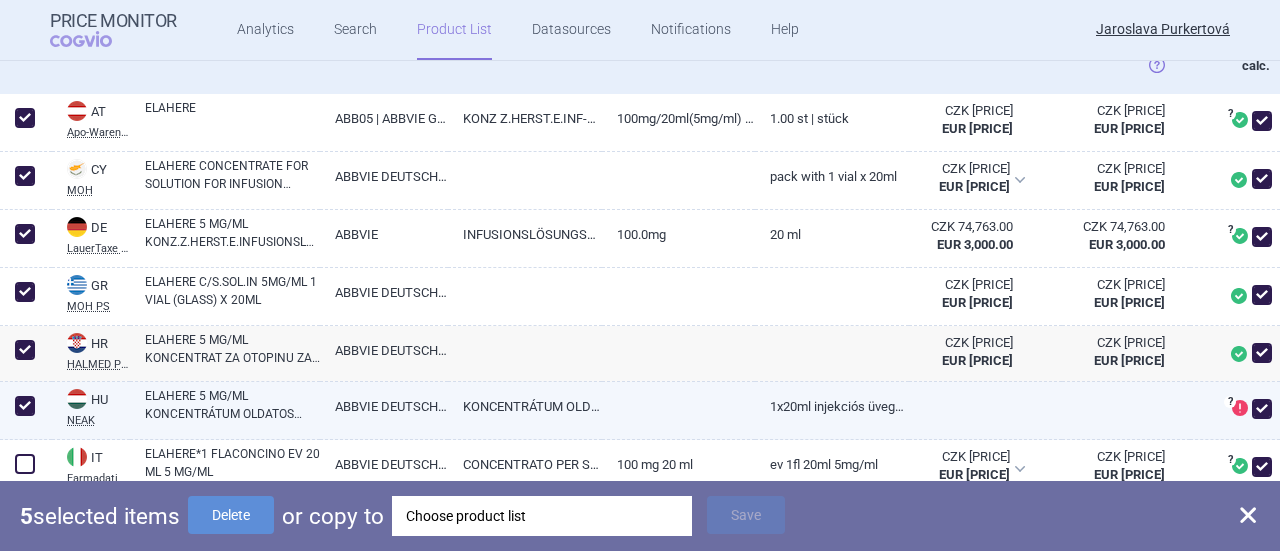 checkbox on "true" 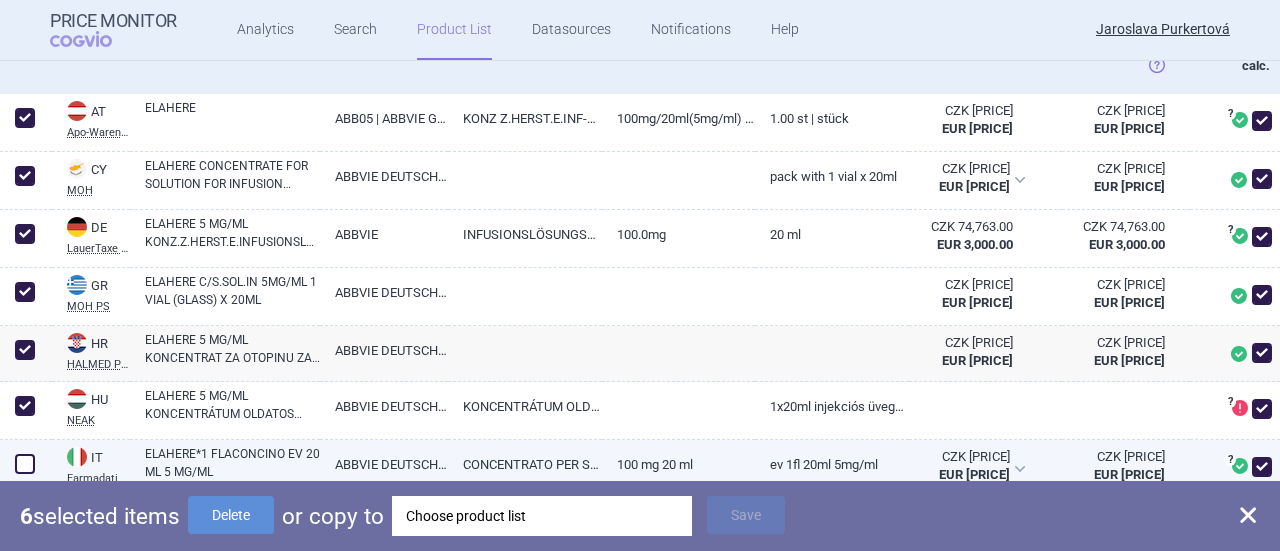 click at bounding box center (25, 464) 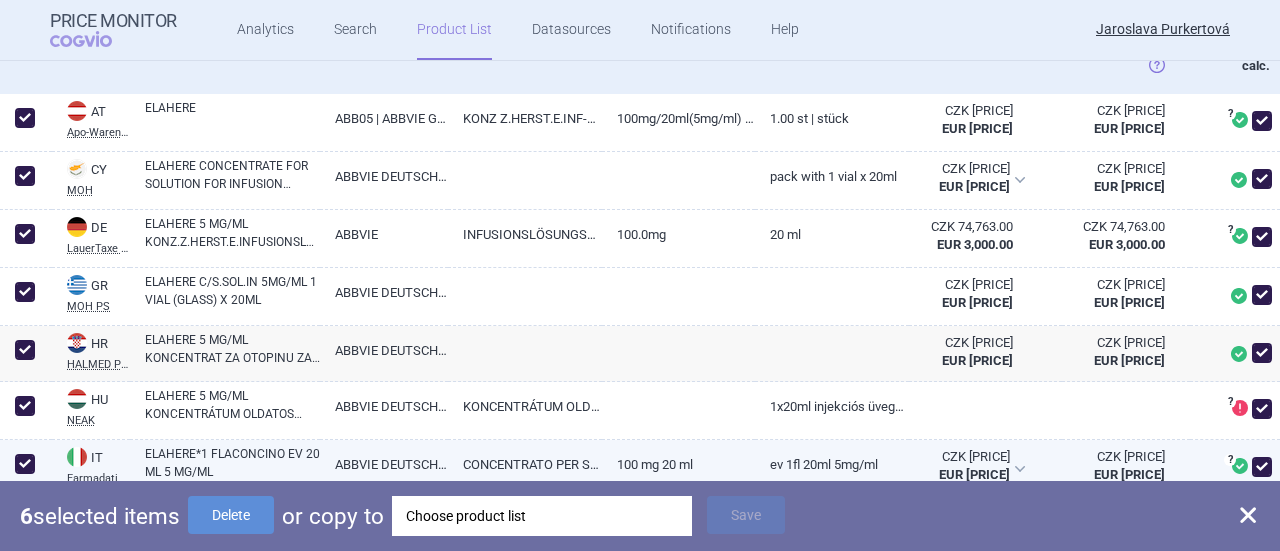 checkbox on "true" 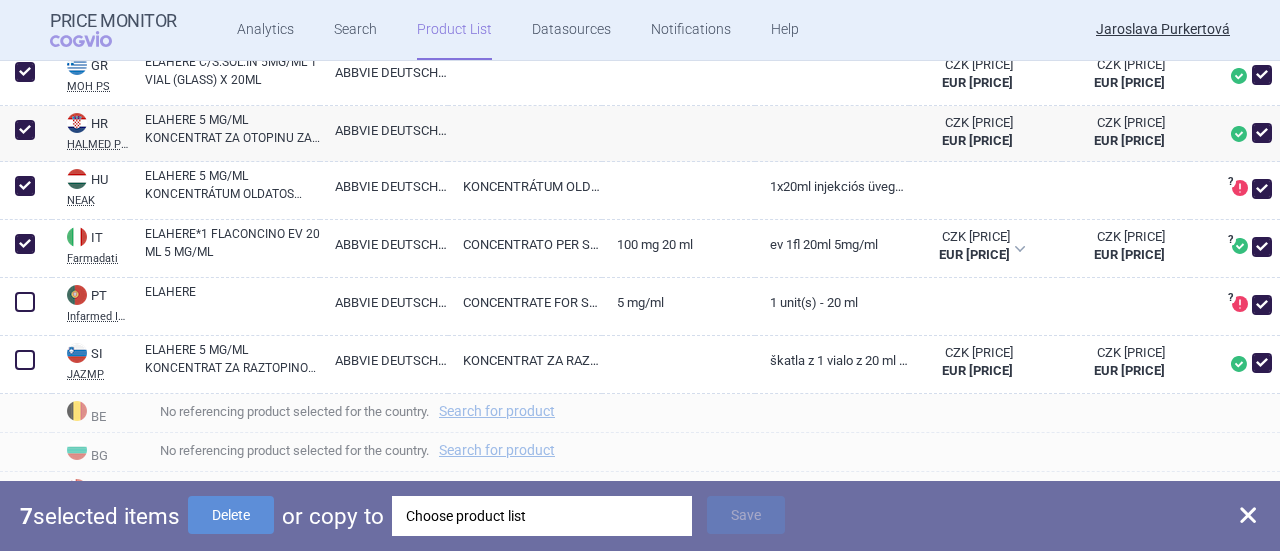 scroll, scrollTop: 808, scrollLeft: 0, axis: vertical 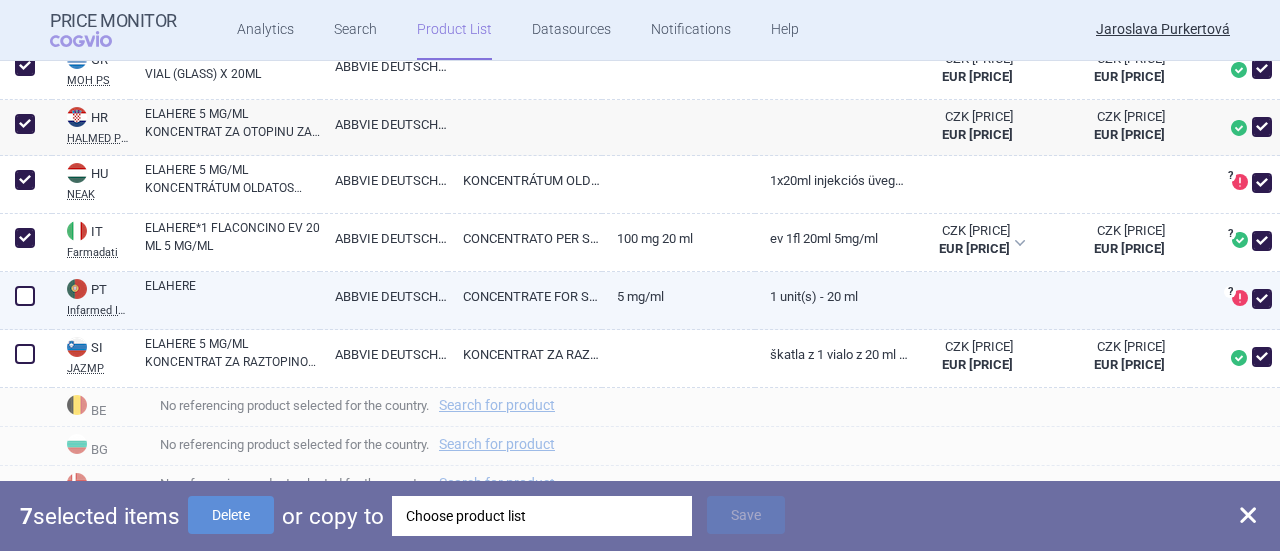 click at bounding box center (25, 296) 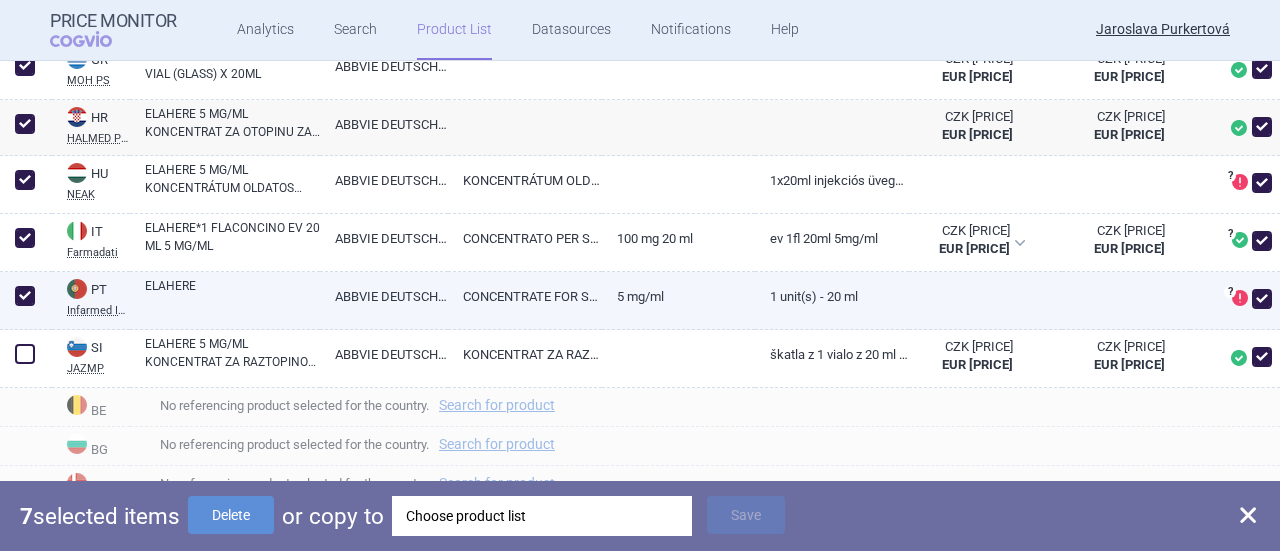 checkbox on "true" 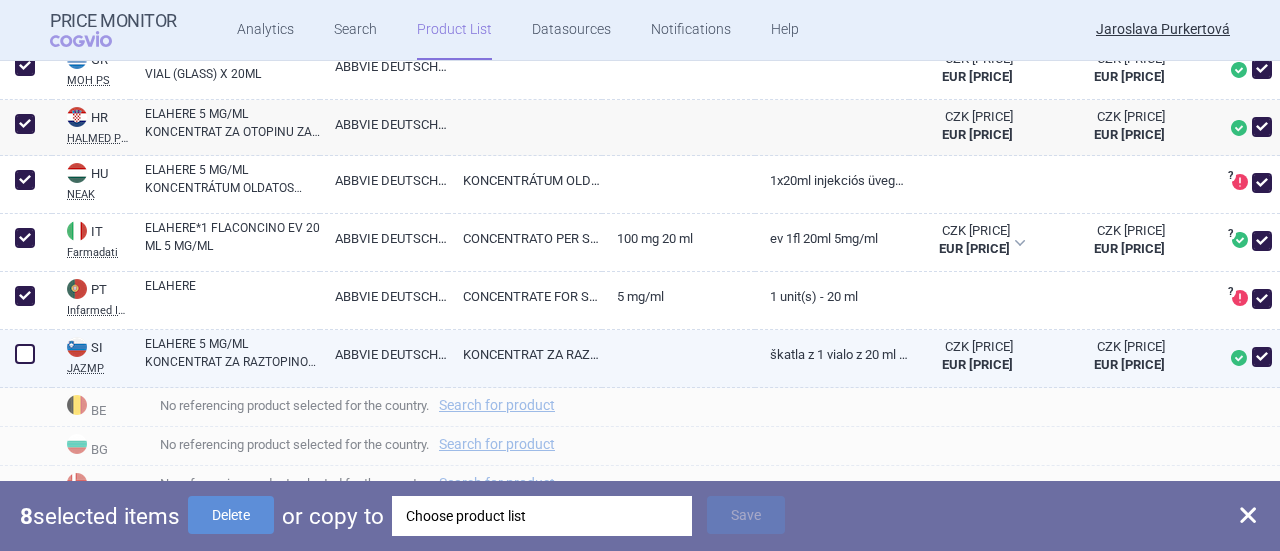 click at bounding box center (25, 354) 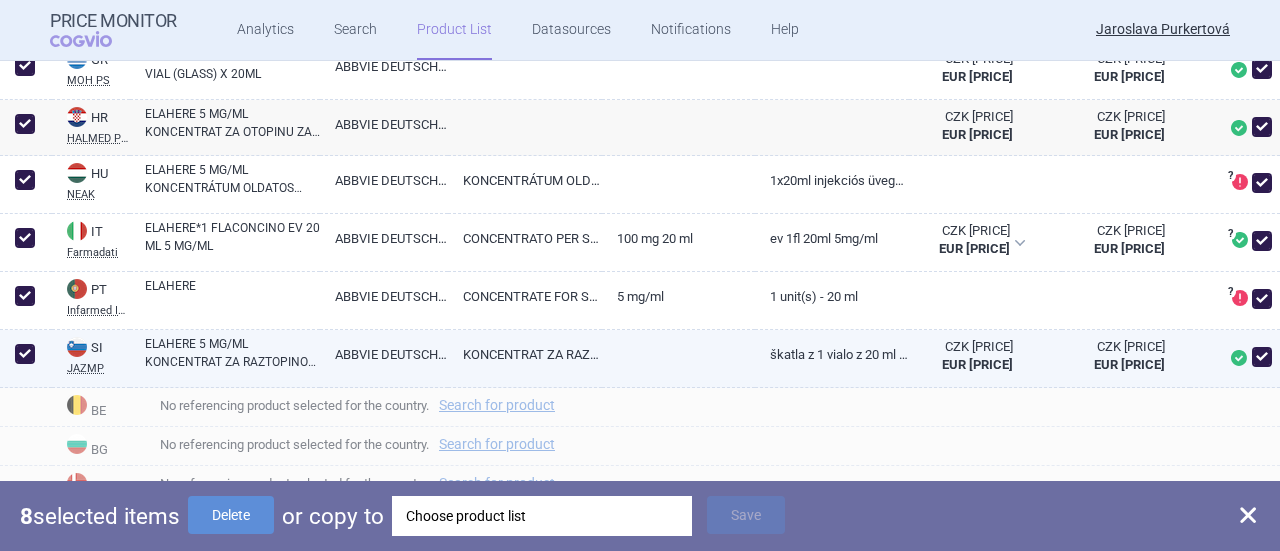 checkbox on "true" 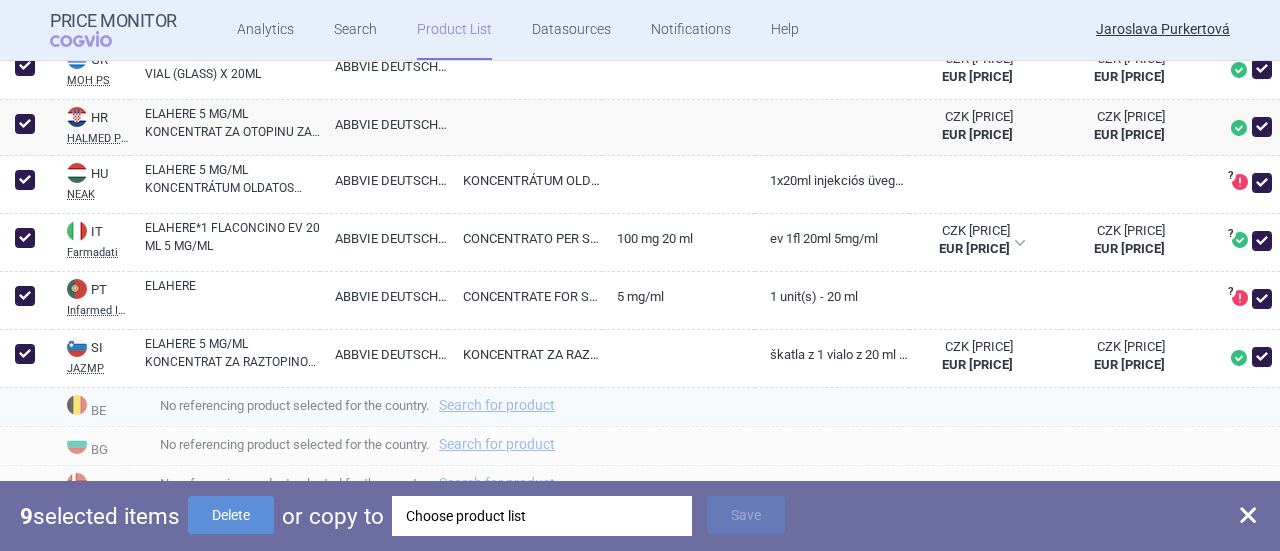 click on "No referencing product selected for the country.  Search for product" at bounding box center (705, 407) 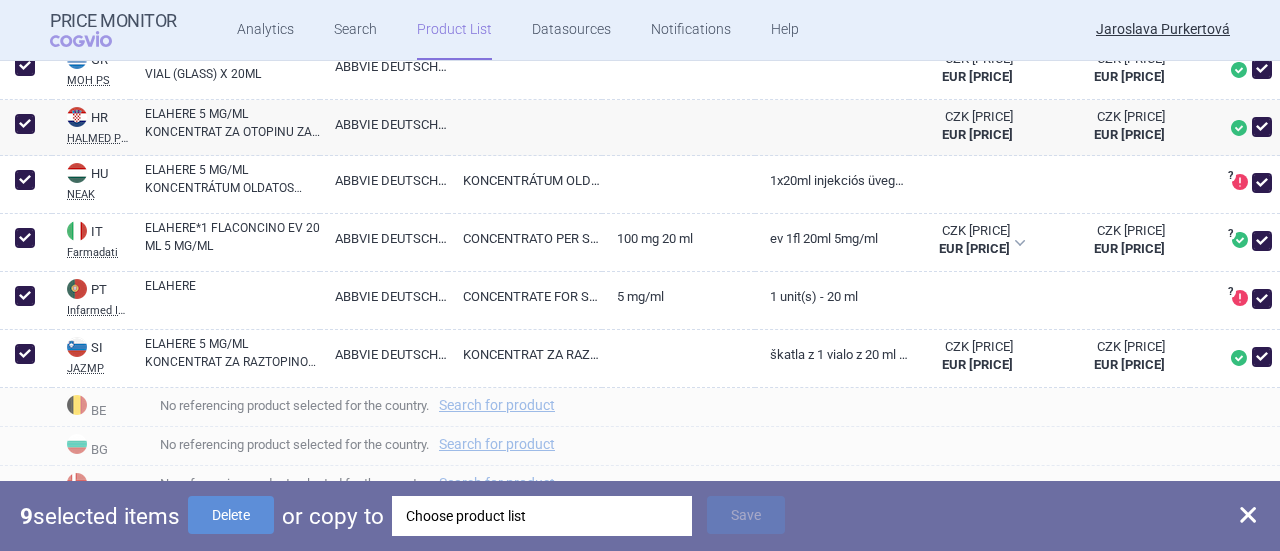 click at bounding box center (1248, 515) 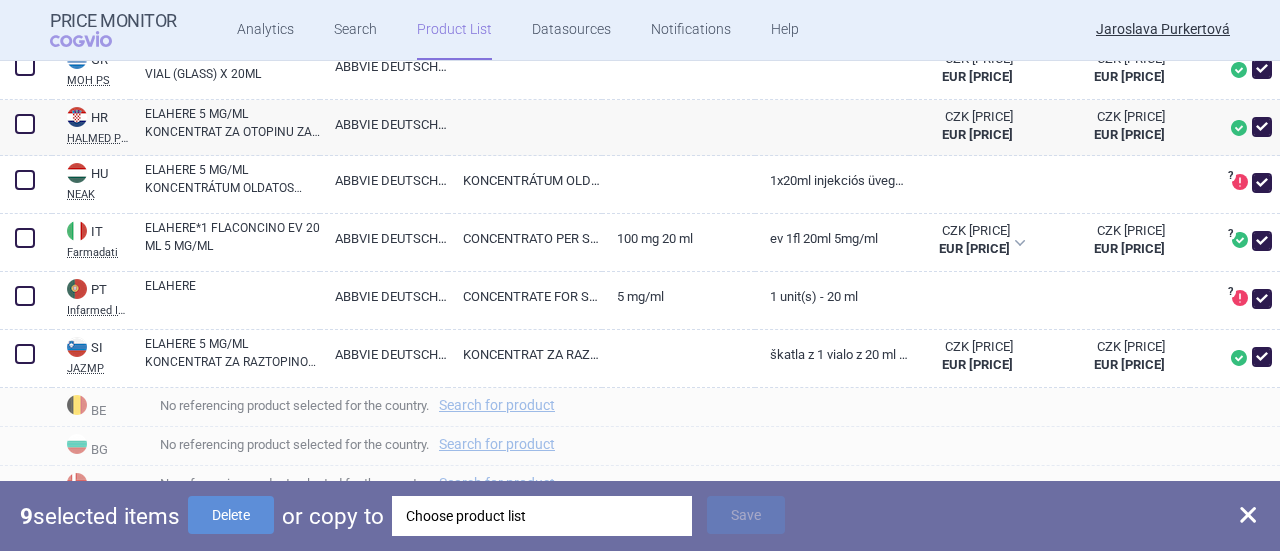 checkbox on "false" 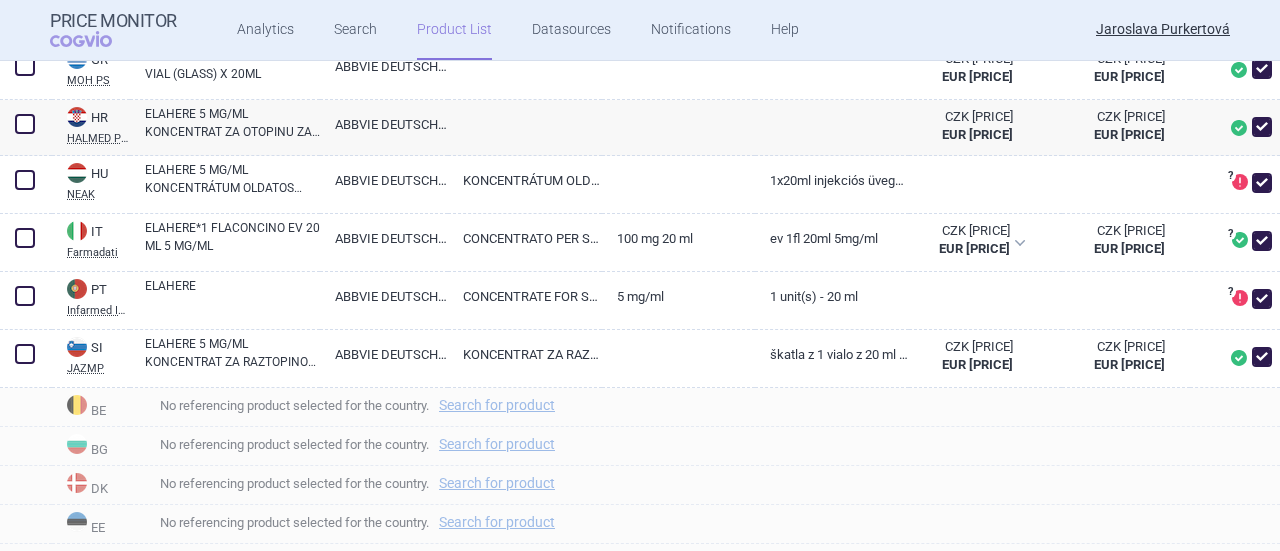 scroll, scrollTop: 0, scrollLeft: 0, axis: both 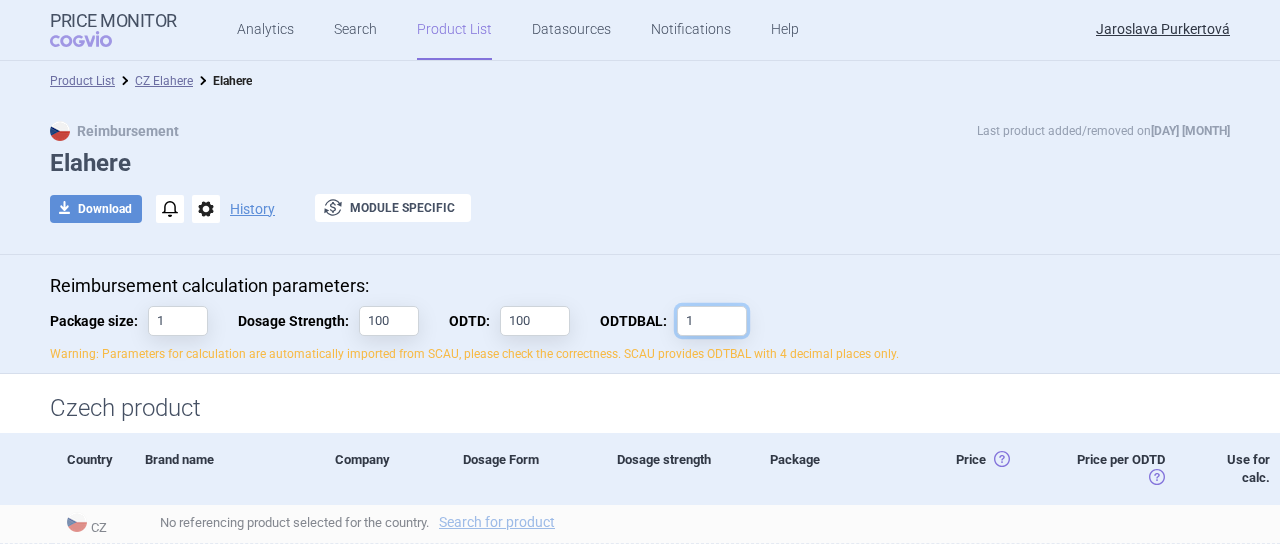 click on "1" at bounding box center [712, 321] 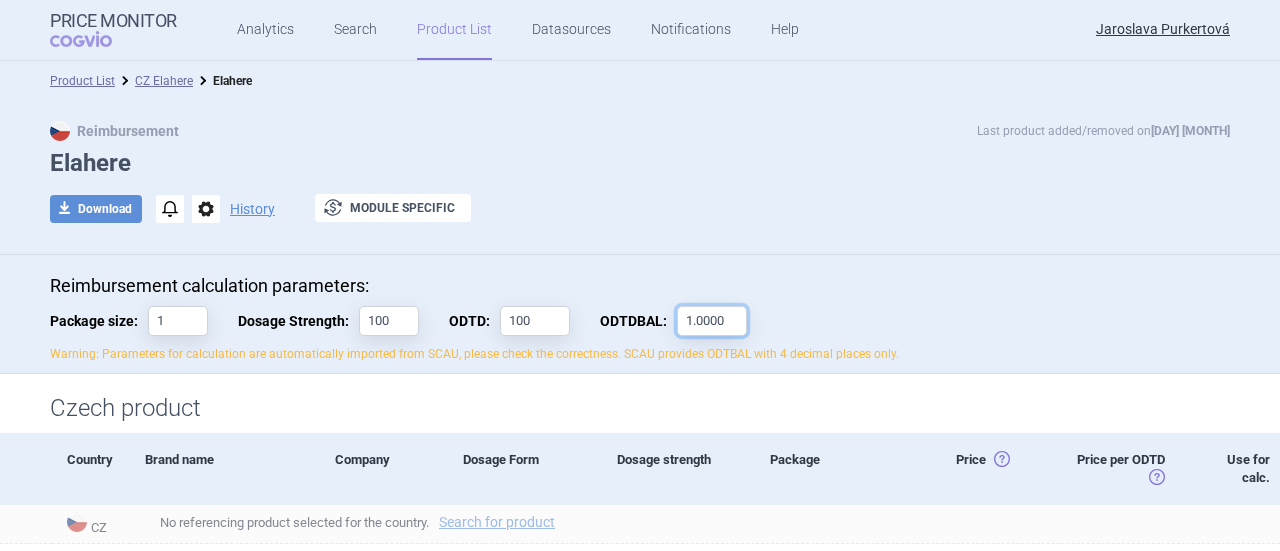 type on "1.0000" 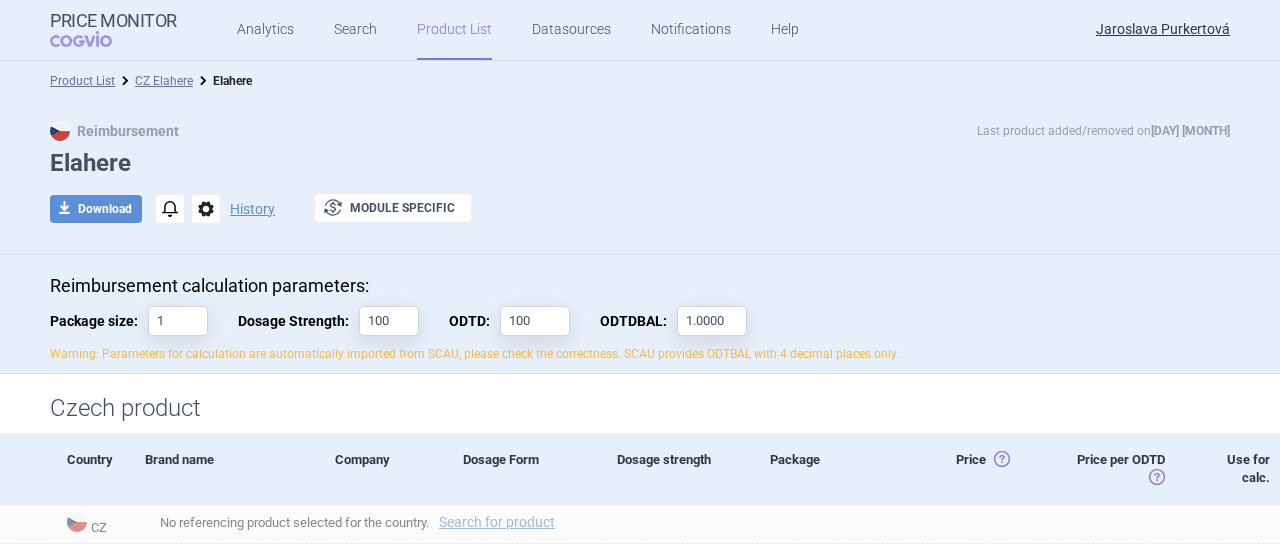 click on "Warning: Parameters for calculation are automatically imported from SCAU, please check the correctness. SCAU provides ODTBAL with 4 decimal places only." at bounding box center (640, 354) 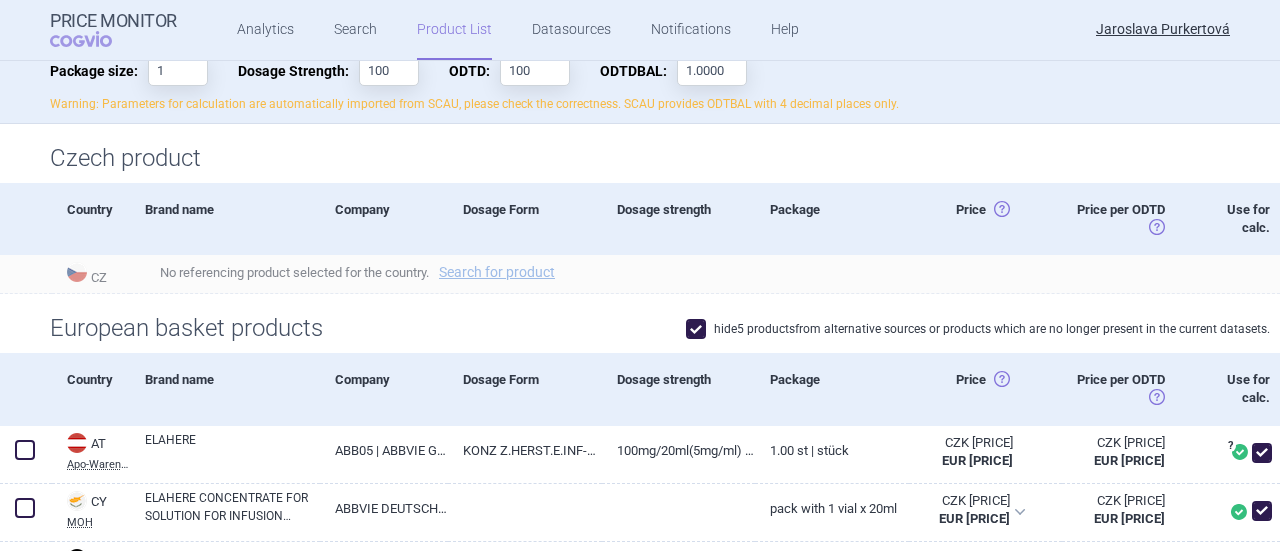scroll, scrollTop: 275, scrollLeft: 0, axis: vertical 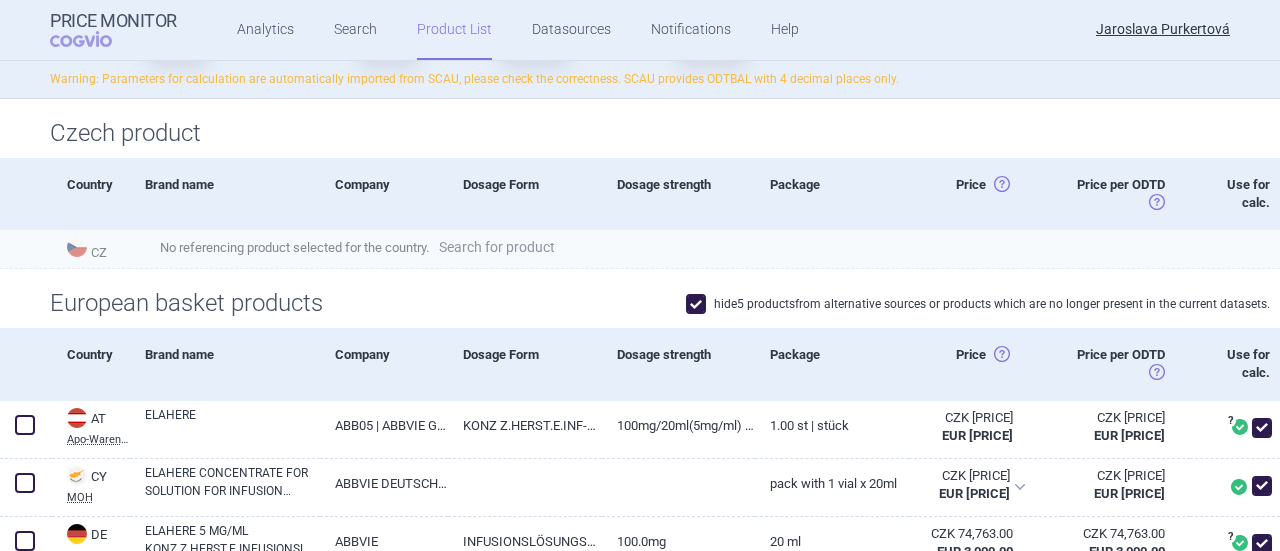 click on "Search for product" at bounding box center (497, 247) 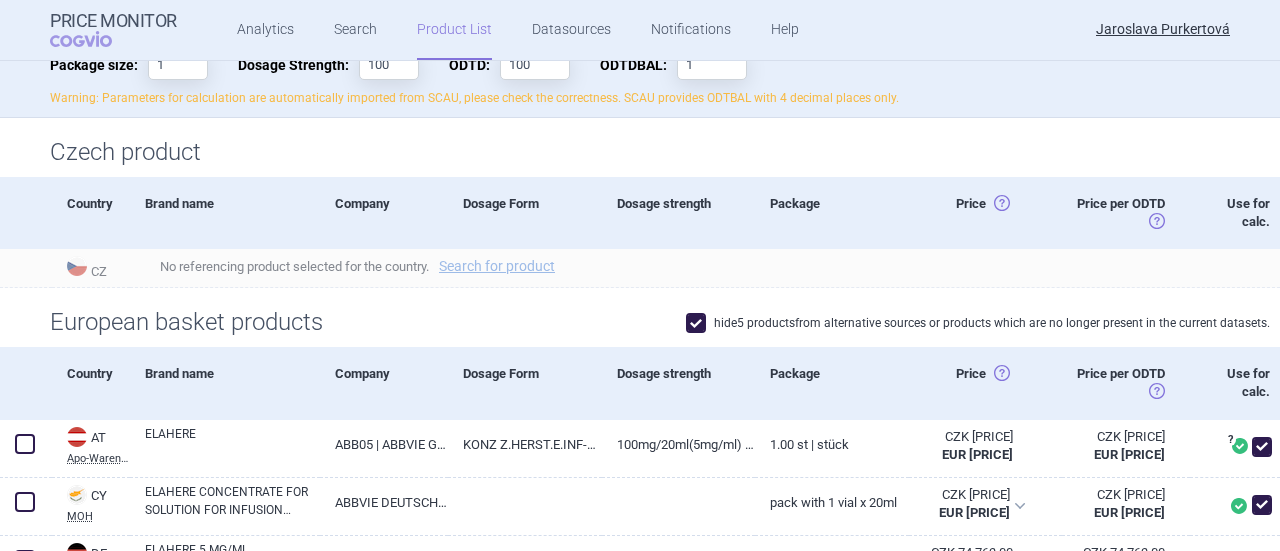scroll, scrollTop: 251, scrollLeft: 0, axis: vertical 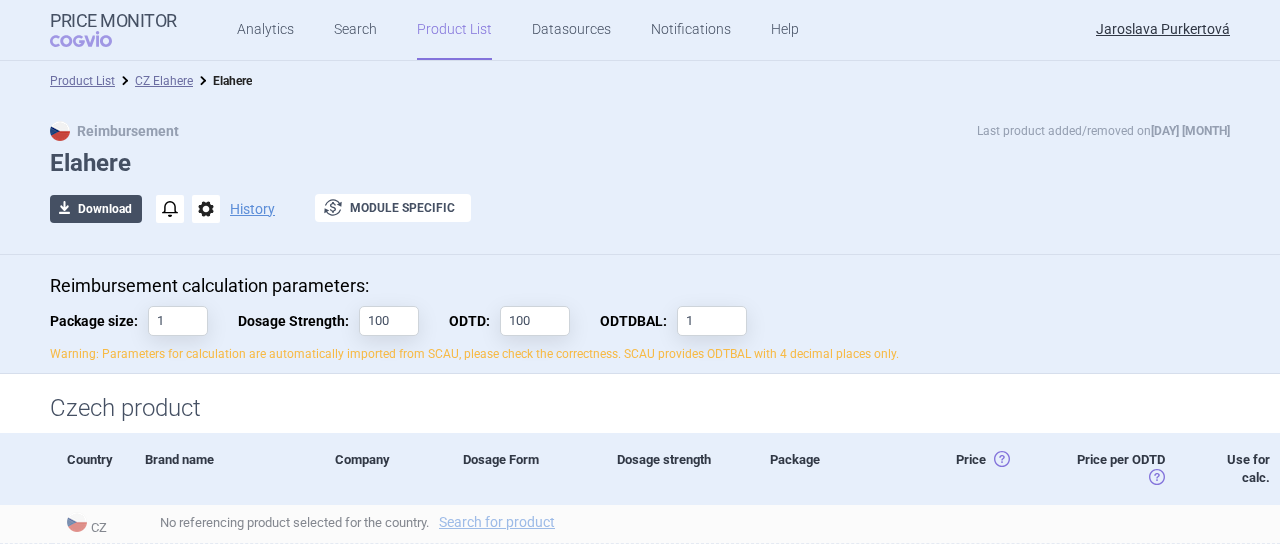 click on "download  Download" at bounding box center (96, 209) 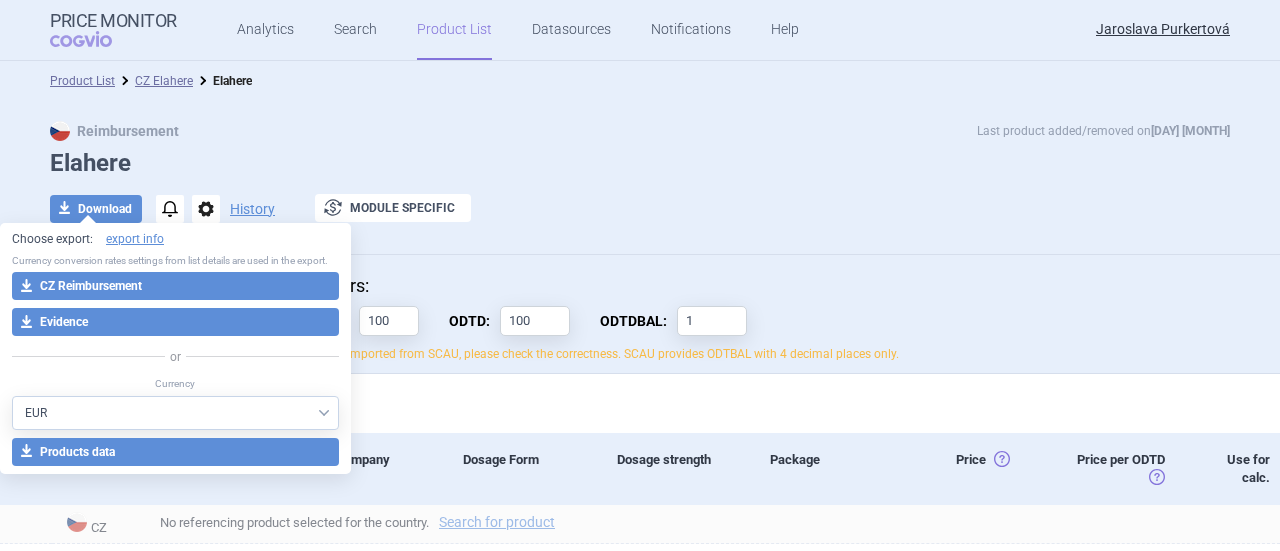 click on "Reimbursement Last product added/removed on  [DAY] [MONTH] [YEAR] Elahere download  Download notifications options History exchange Module specific" at bounding box center [640, 178] 